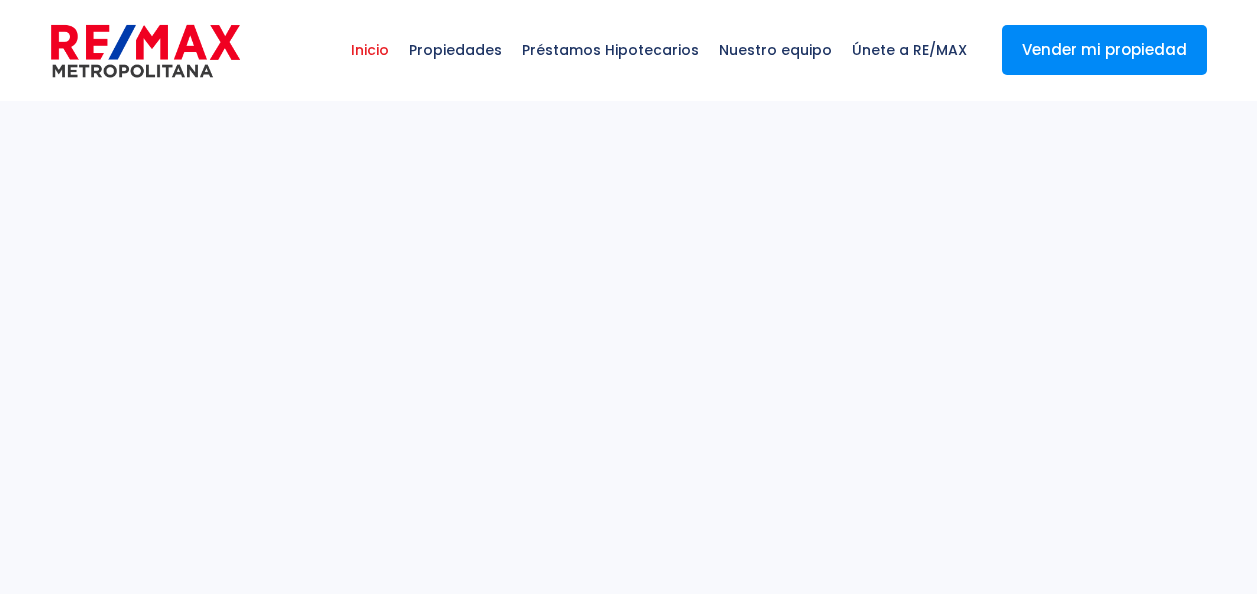 scroll, scrollTop: 0, scrollLeft: 0, axis: both 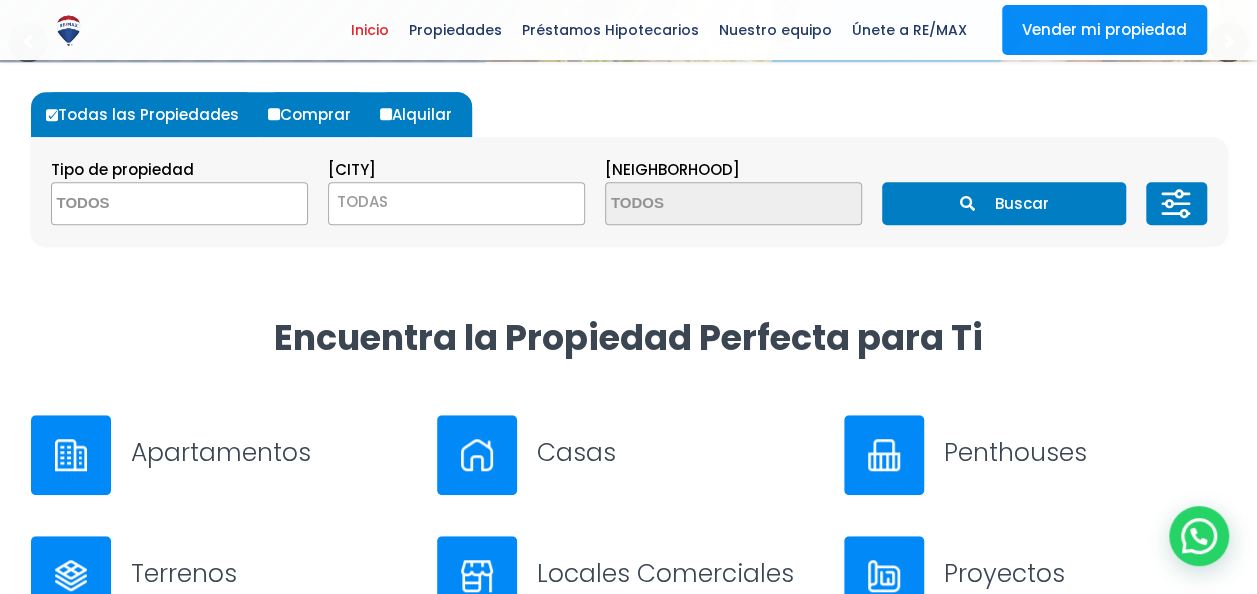 click at bounding box center (149, 204) 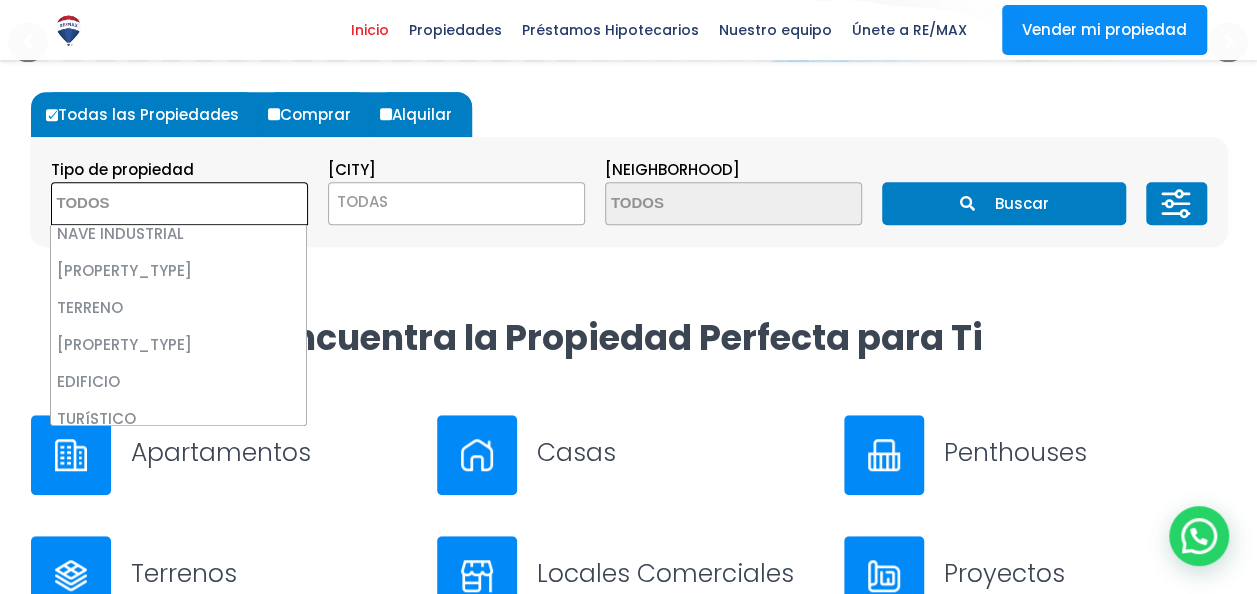 scroll, scrollTop: 147, scrollLeft: 0, axis: vertical 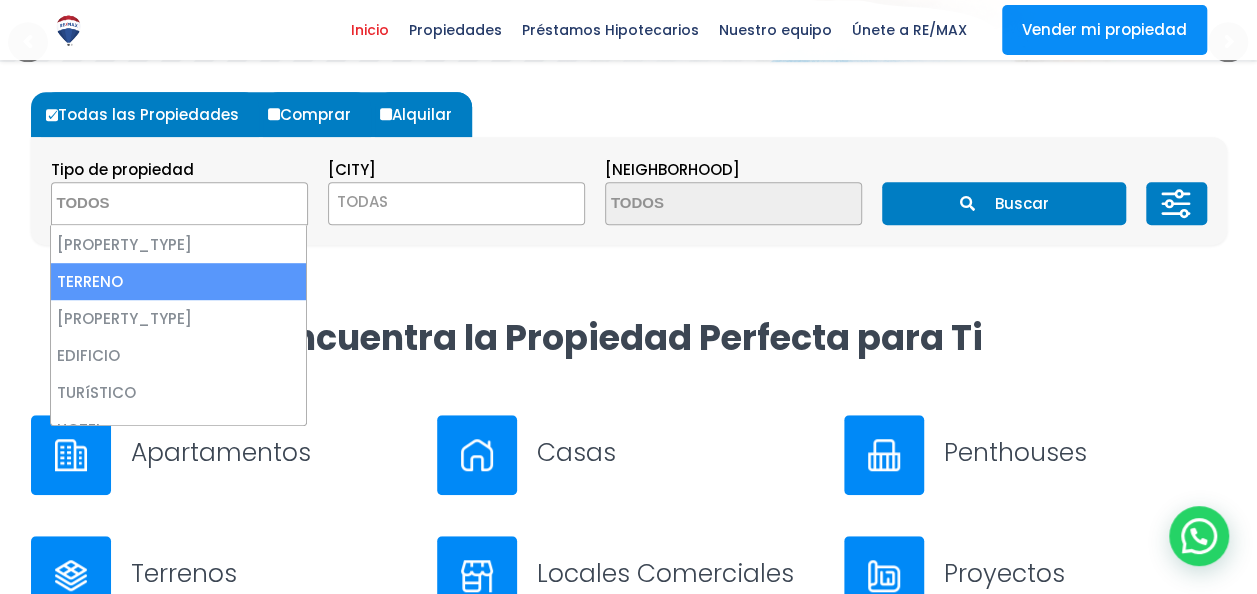 select on "land" 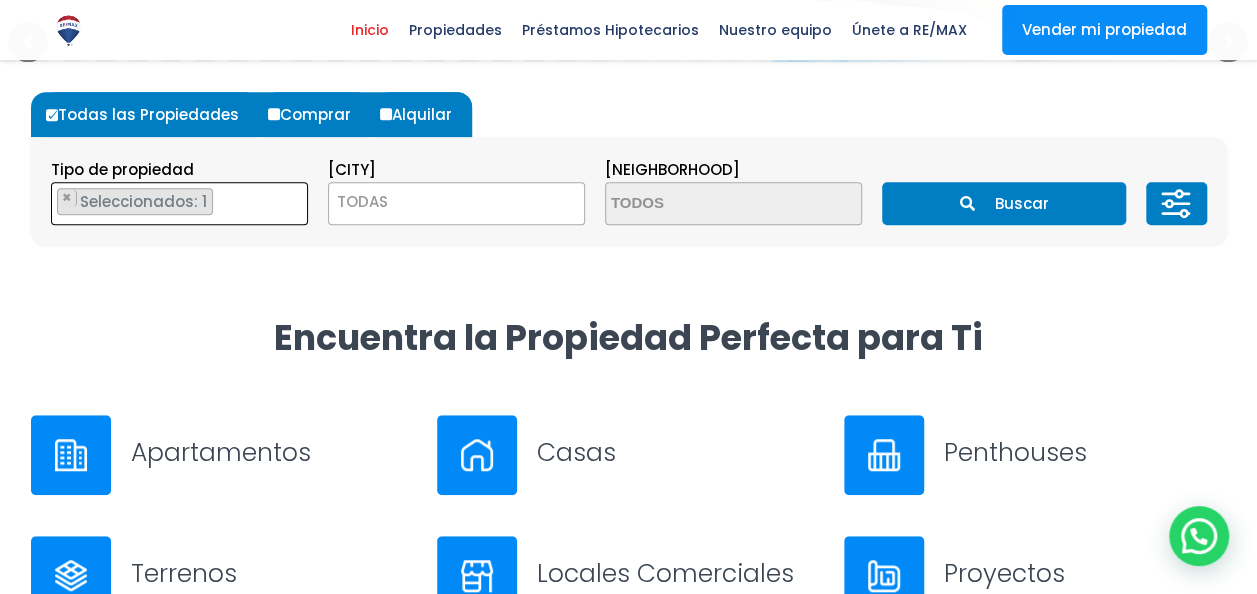 click on "TODAS" at bounding box center [456, 202] 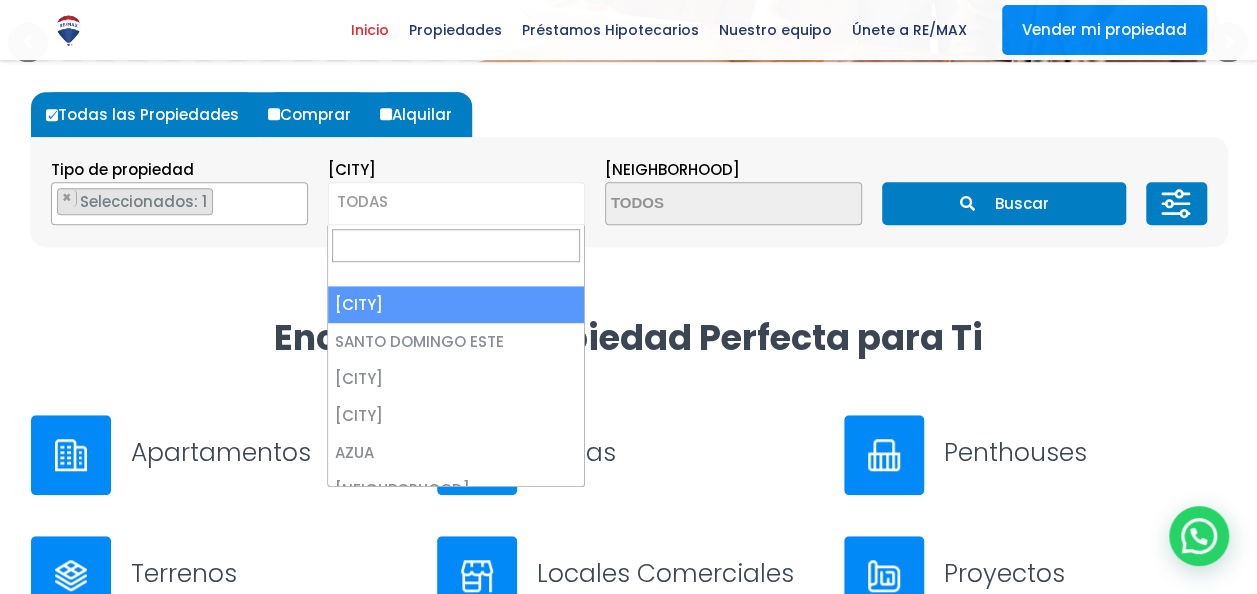 select on "1" 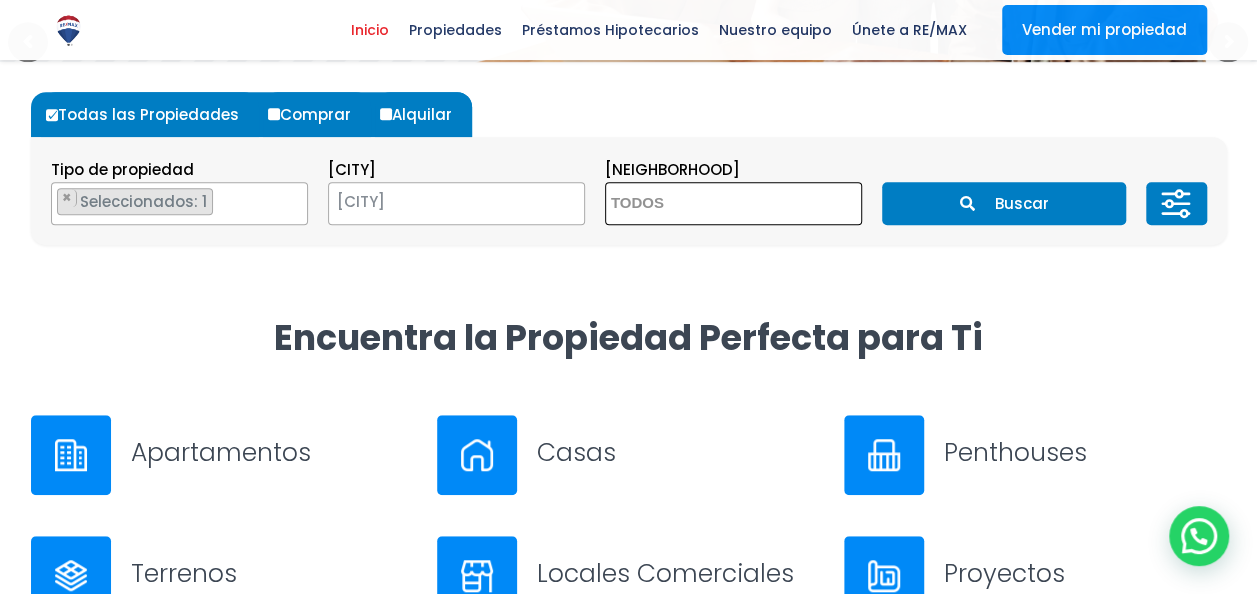 click at bounding box center (703, 204) 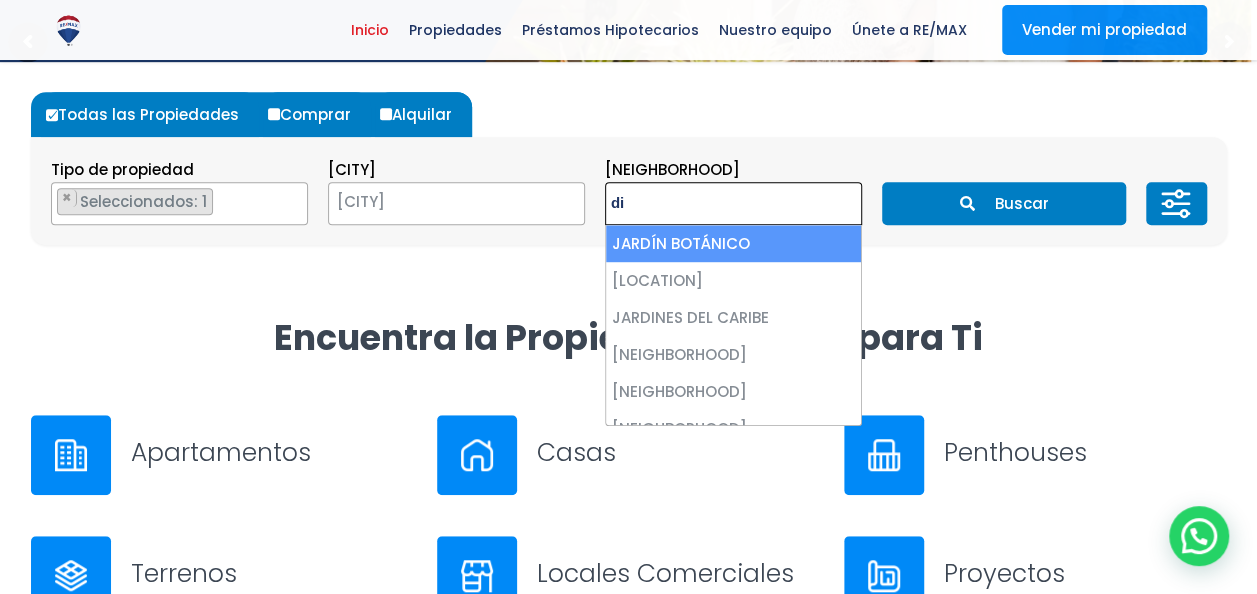type on "d" 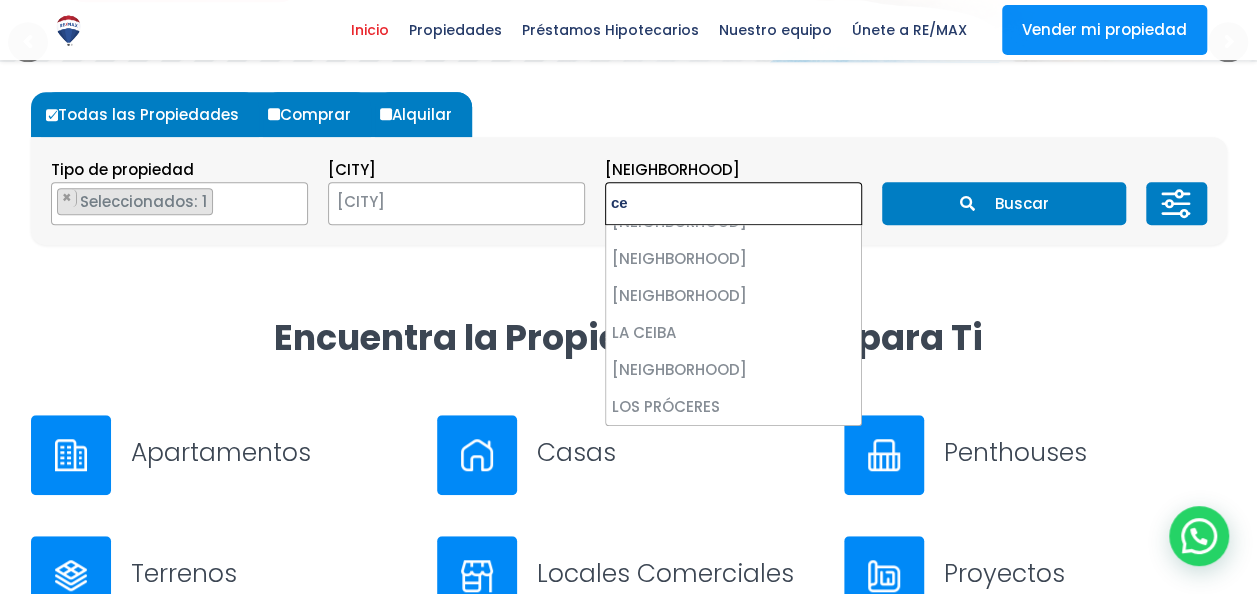 scroll, scrollTop: 0, scrollLeft: 0, axis: both 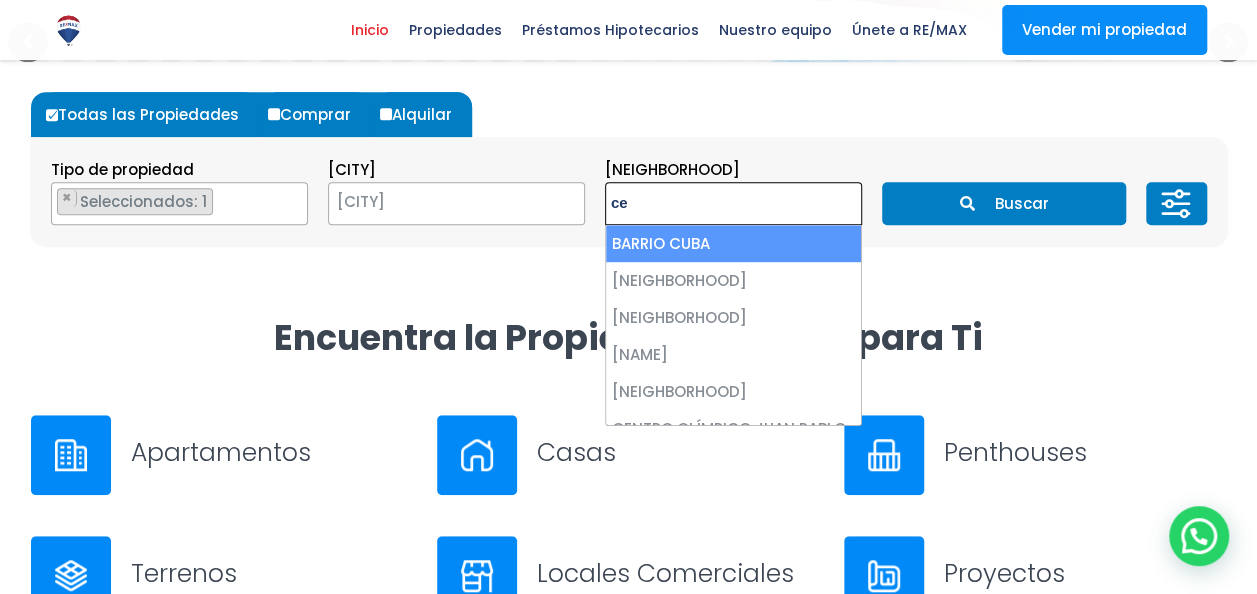 type on "c" 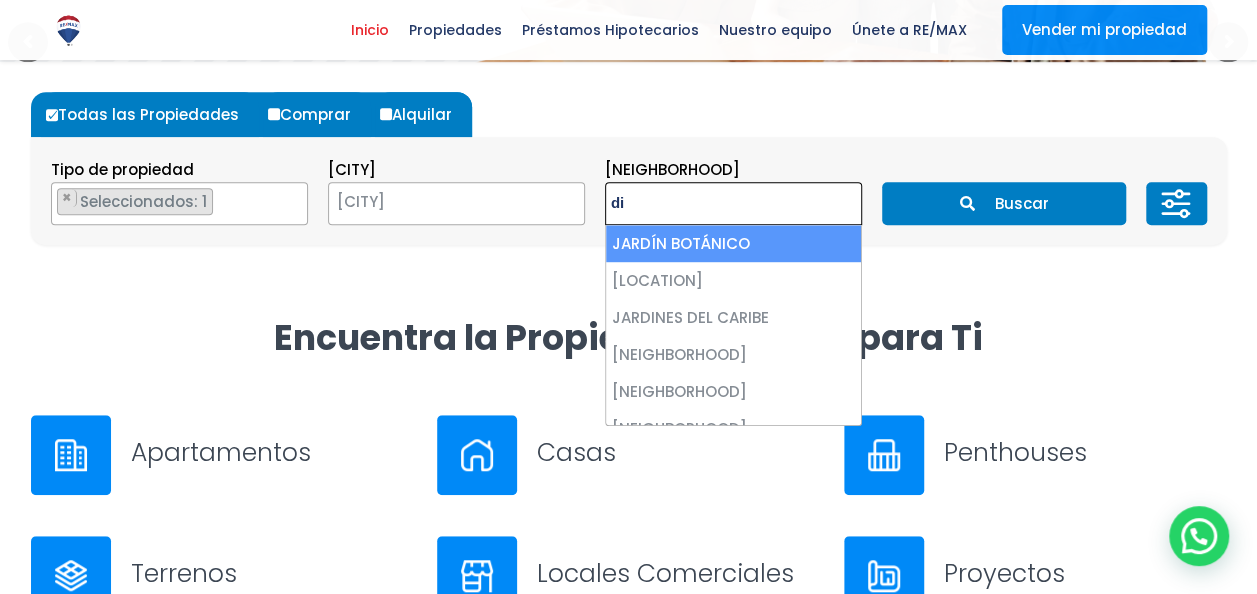 type on "d" 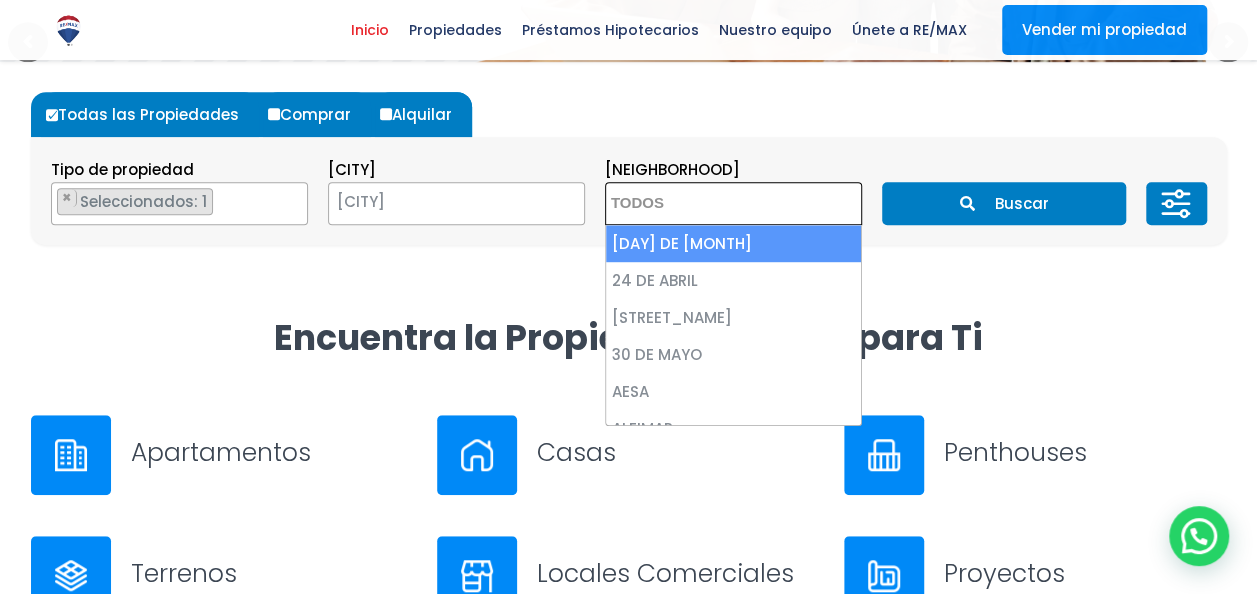 click on "SANTO DOMINGO DE GUZMÁN" at bounding box center (431, 202) 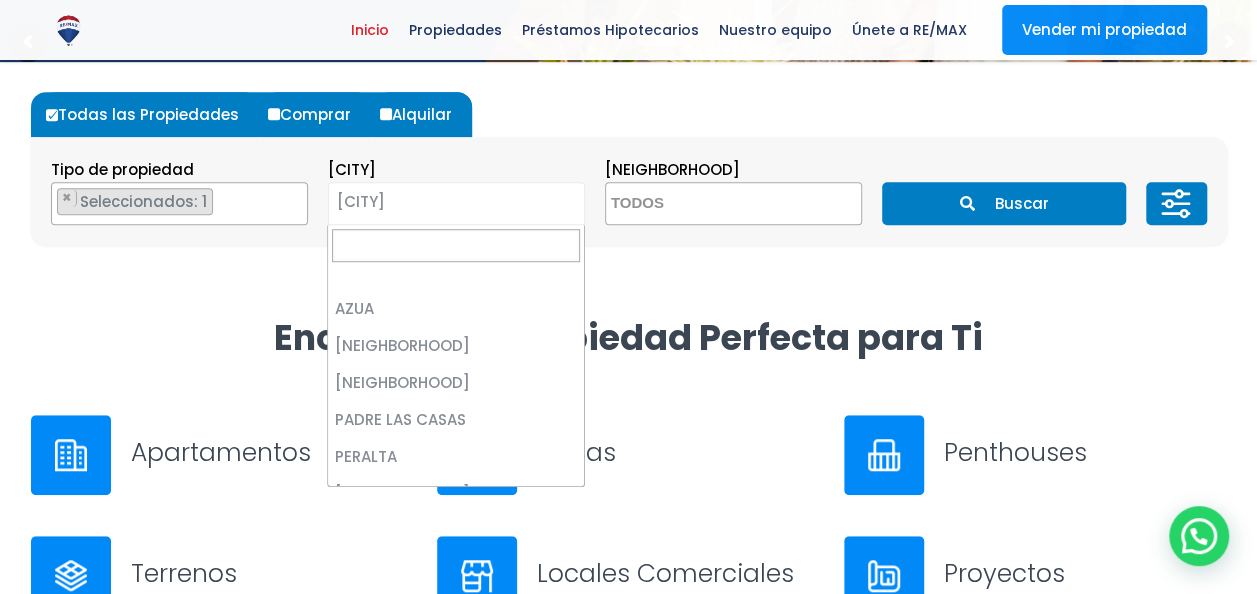 scroll, scrollTop: 0, scrollLeft: 0, axis: both 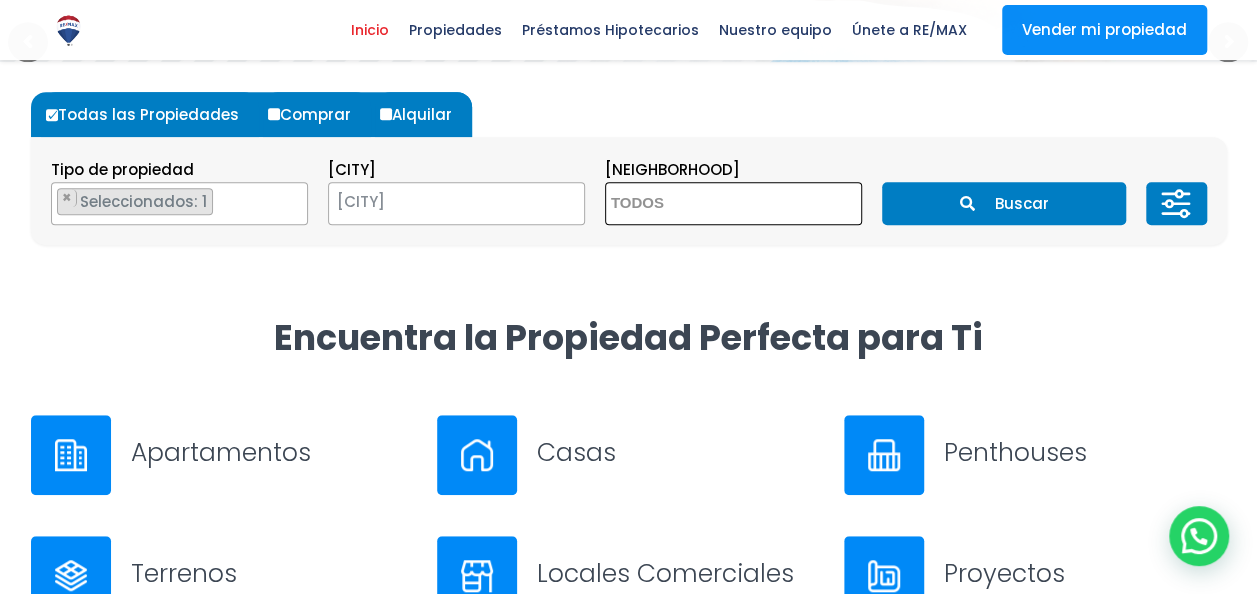 click at bounding box center (703, 204) 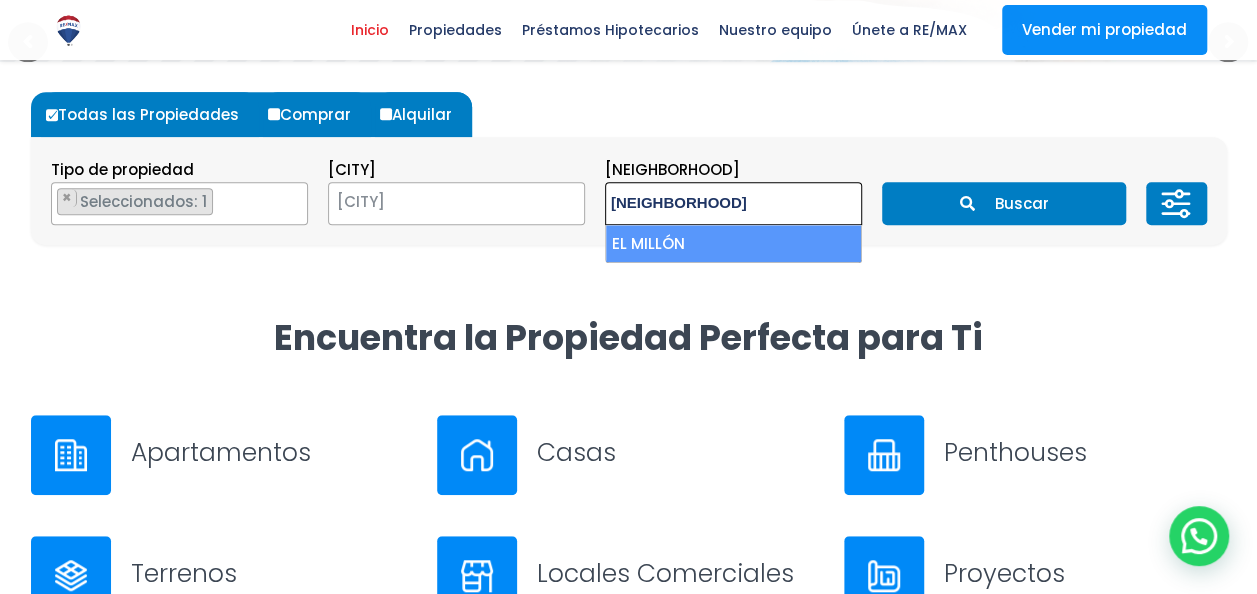type on "el mill" 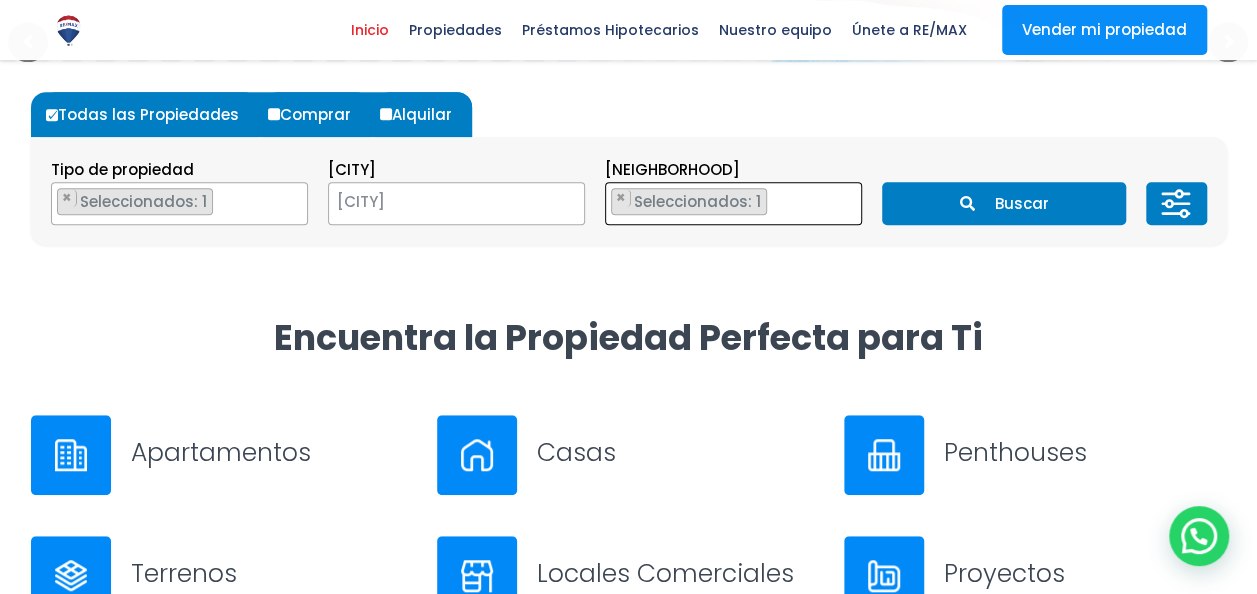scroll, scrollTop: 1382, scrollLeft: 0, axis: vertical 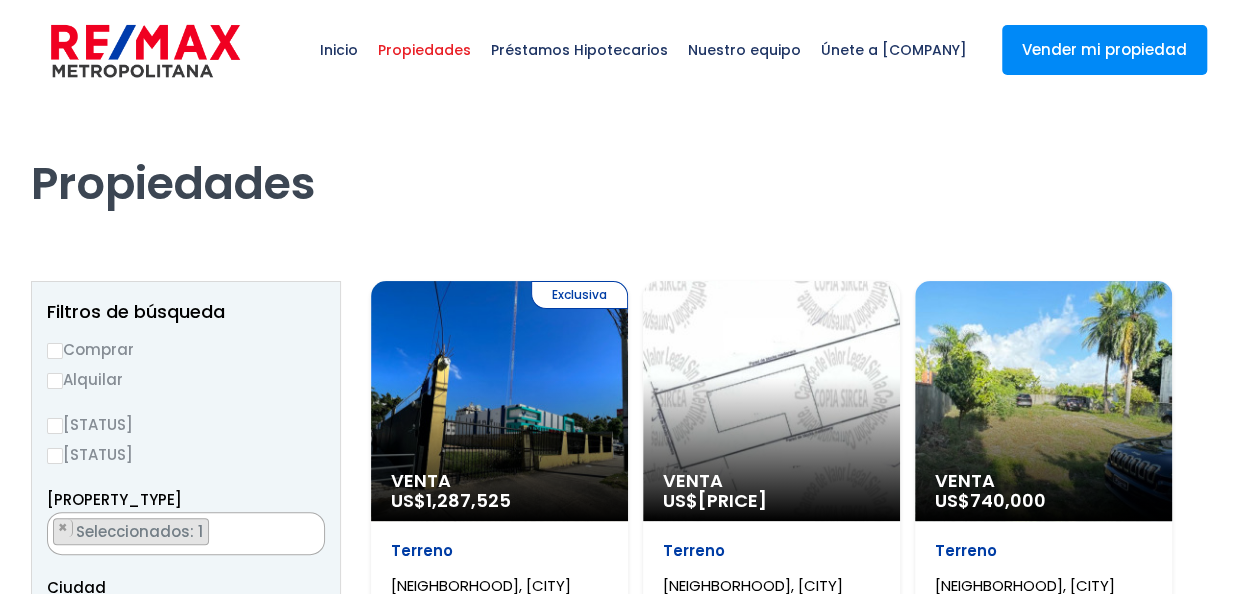 select on "113" 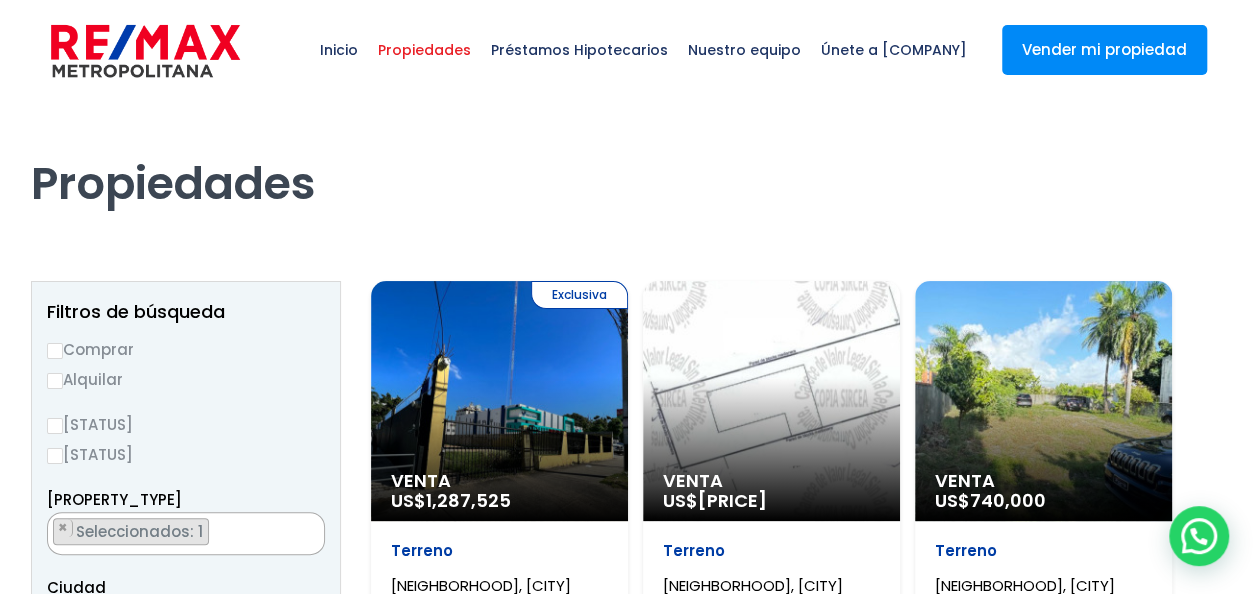 click on "Propiedades" at bounding box center (629, 156) 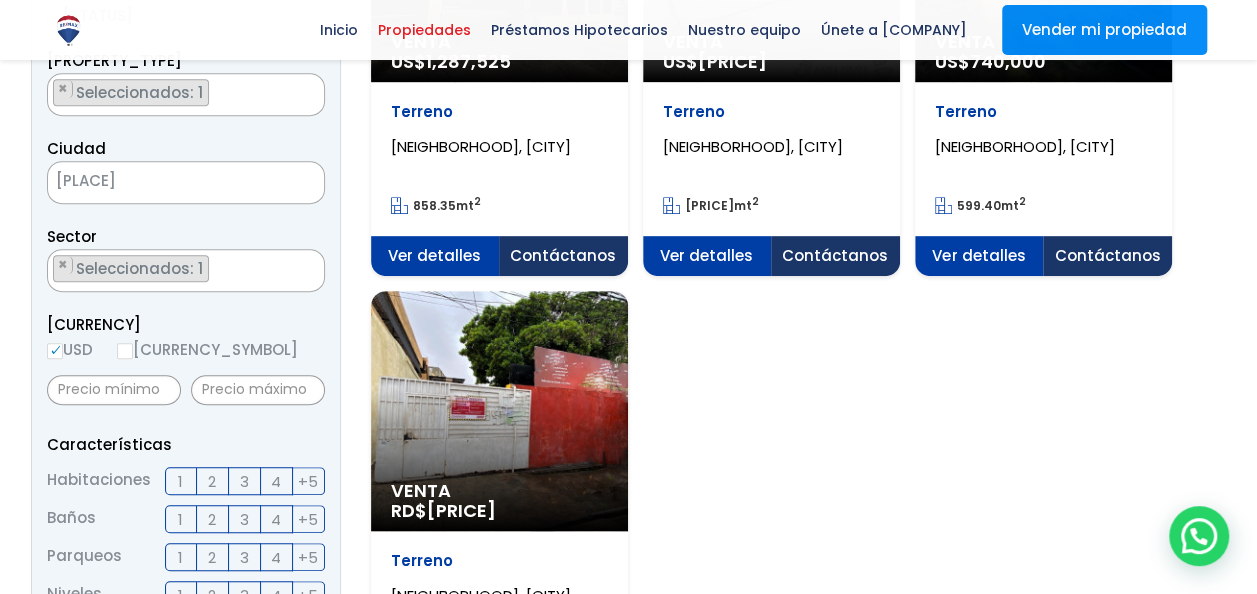 scroll, scrollTop: 444, scrollLeft: 0, axis: vertical 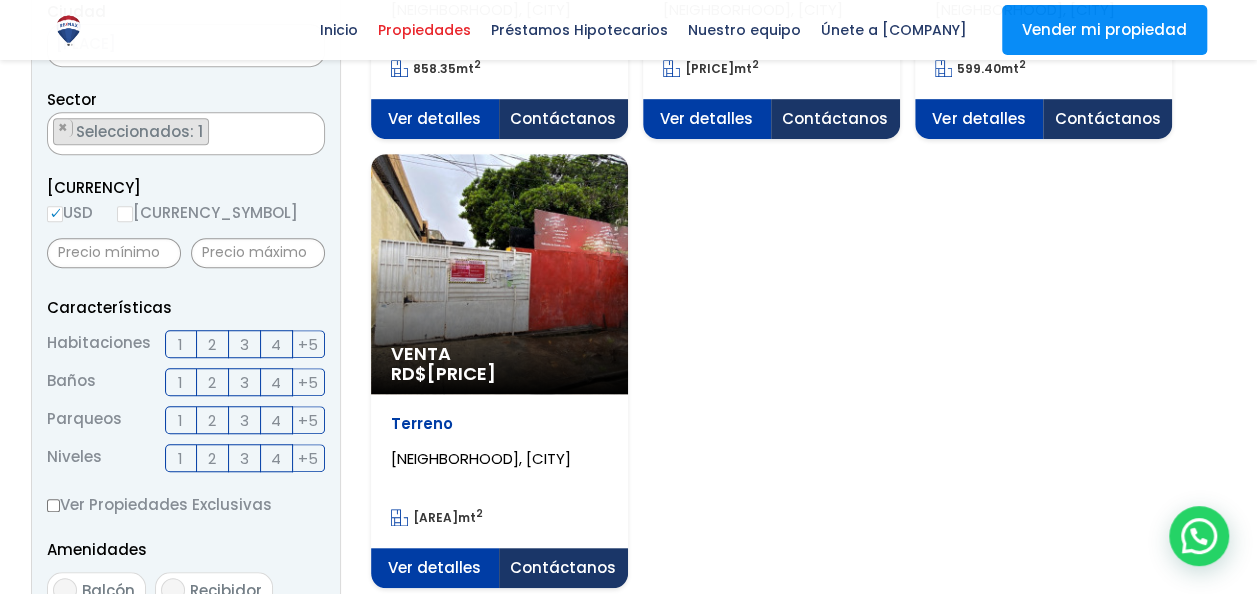 click on "Venta
RD$  21,500,000" at bounding box center [499, -175] 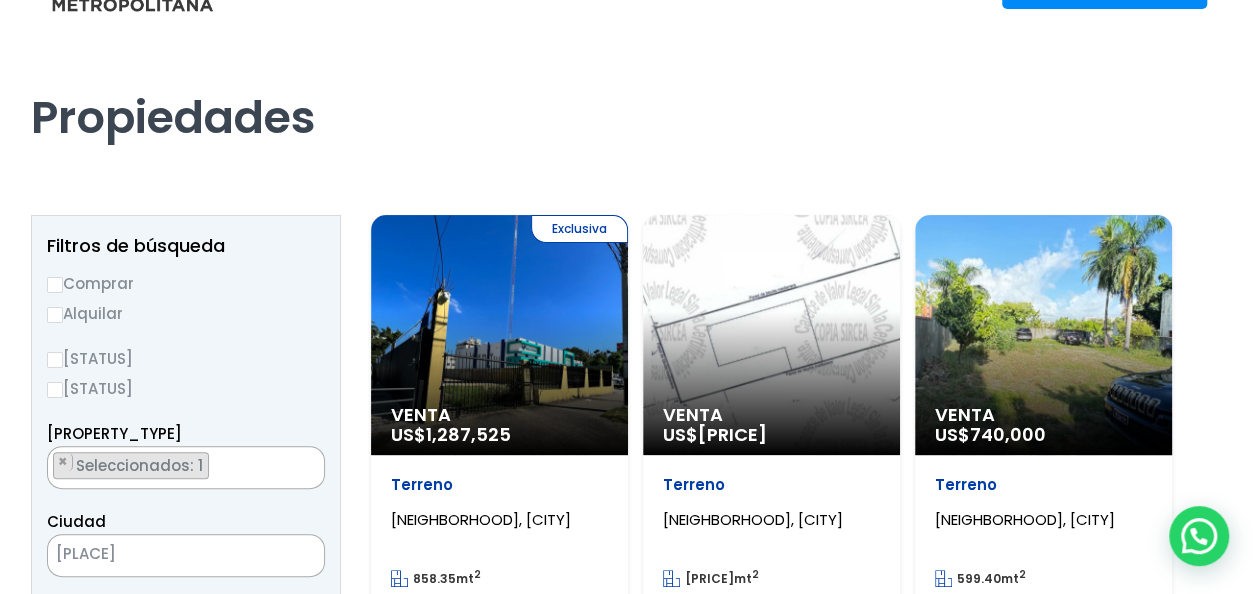 scroll, scrollTop: 50, scrollLeft: 0, axis: vertical 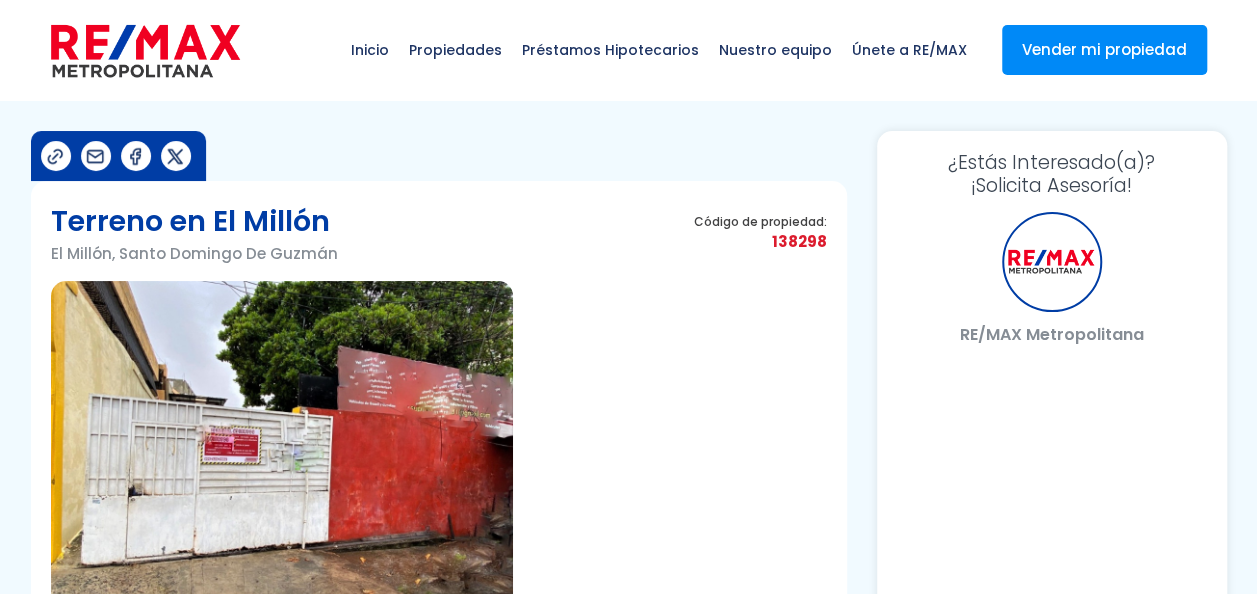 select on "DO" 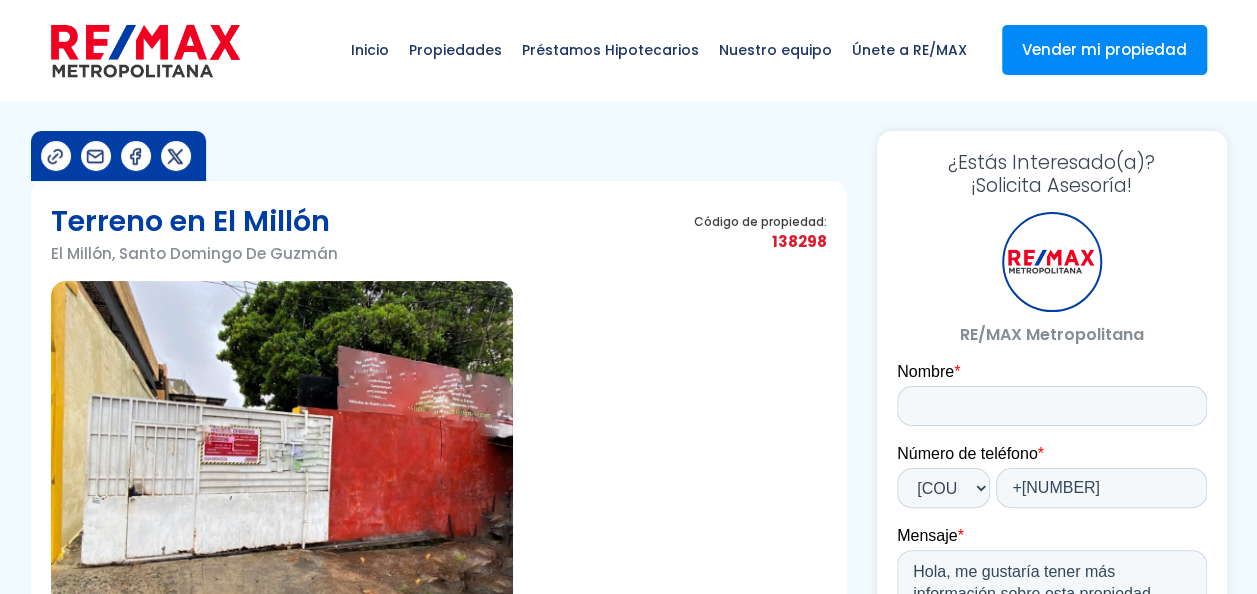 scroll, scrollTop: 0, scrollLeft: 0, axis: both 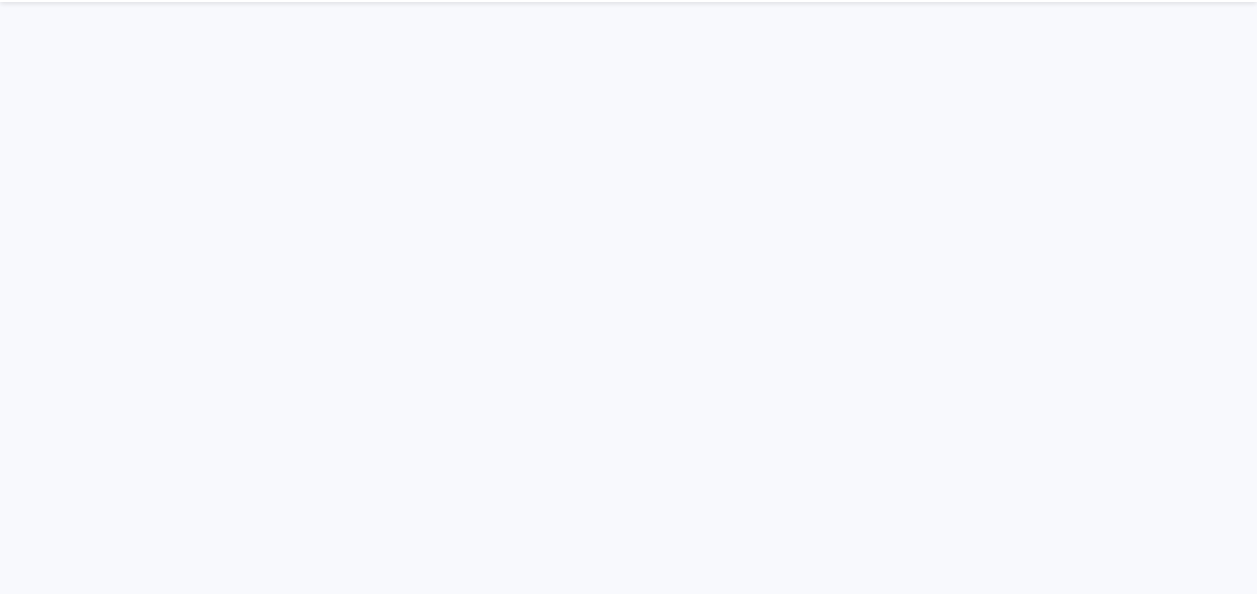 select on "land" 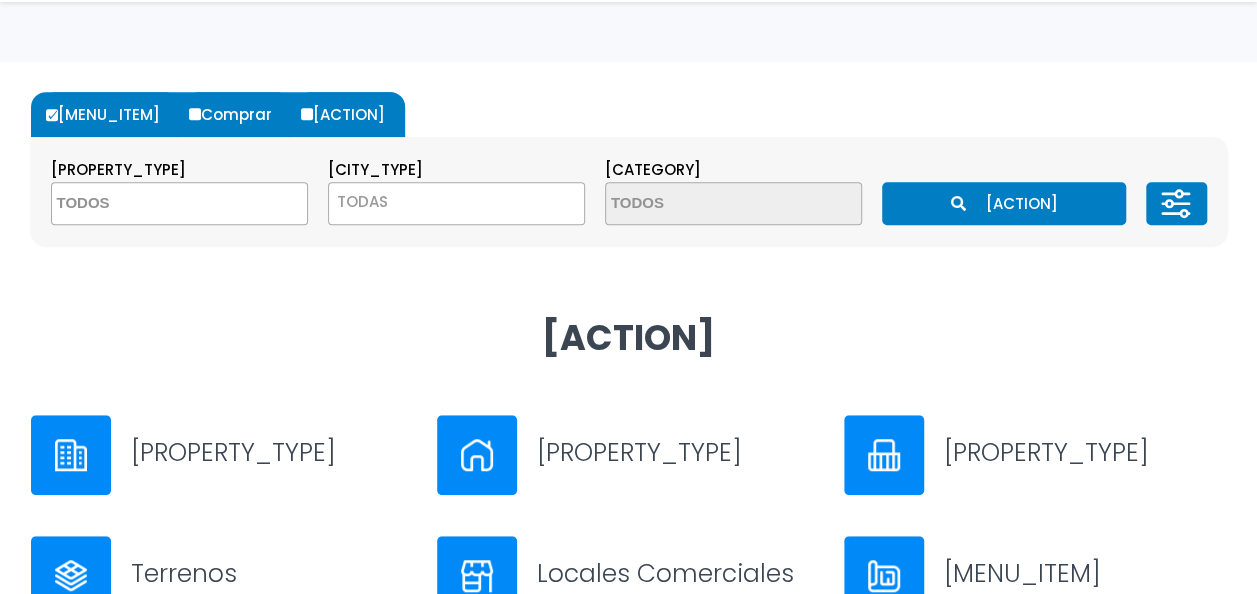 scroll, scrollTop: 0, scrollLeft: 0, axis: both 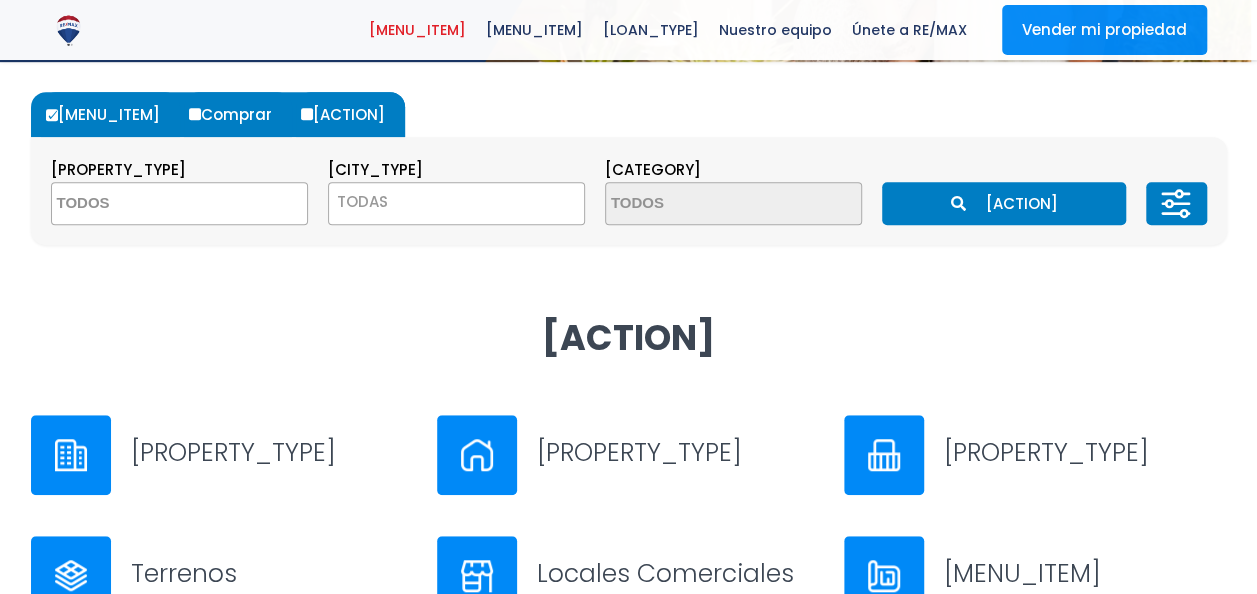 click at bounding box center (149, 204) 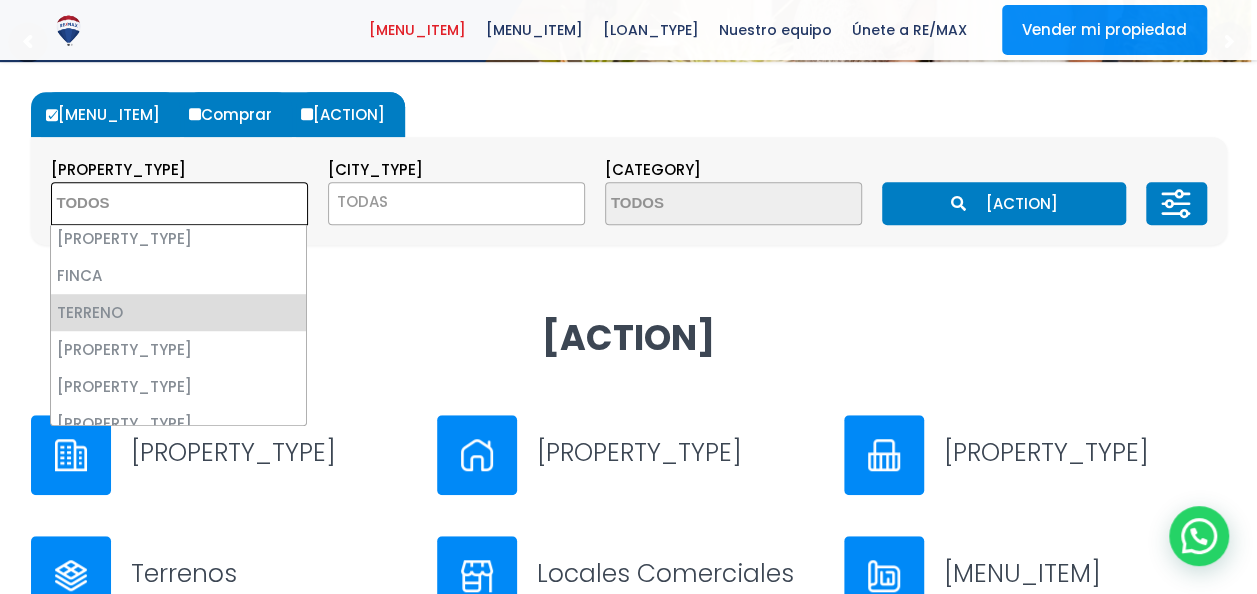 scroll, scrollTop: 121, scrollLeft: 0, axis: vertical 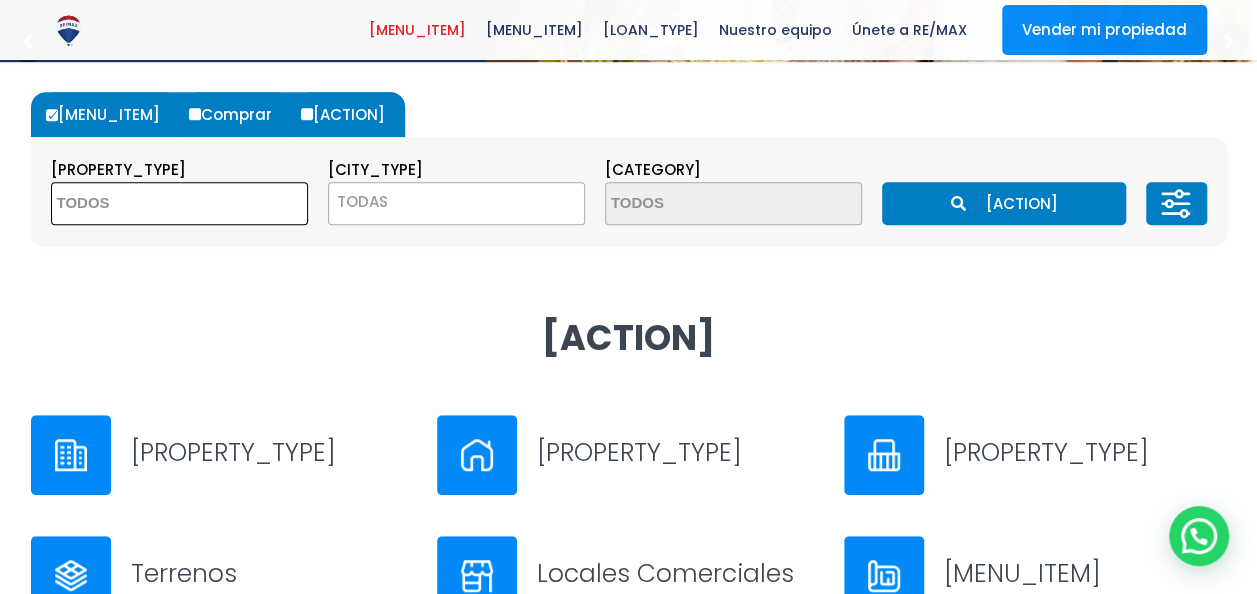 click on "TODAS" at bounding box center (456, 203) 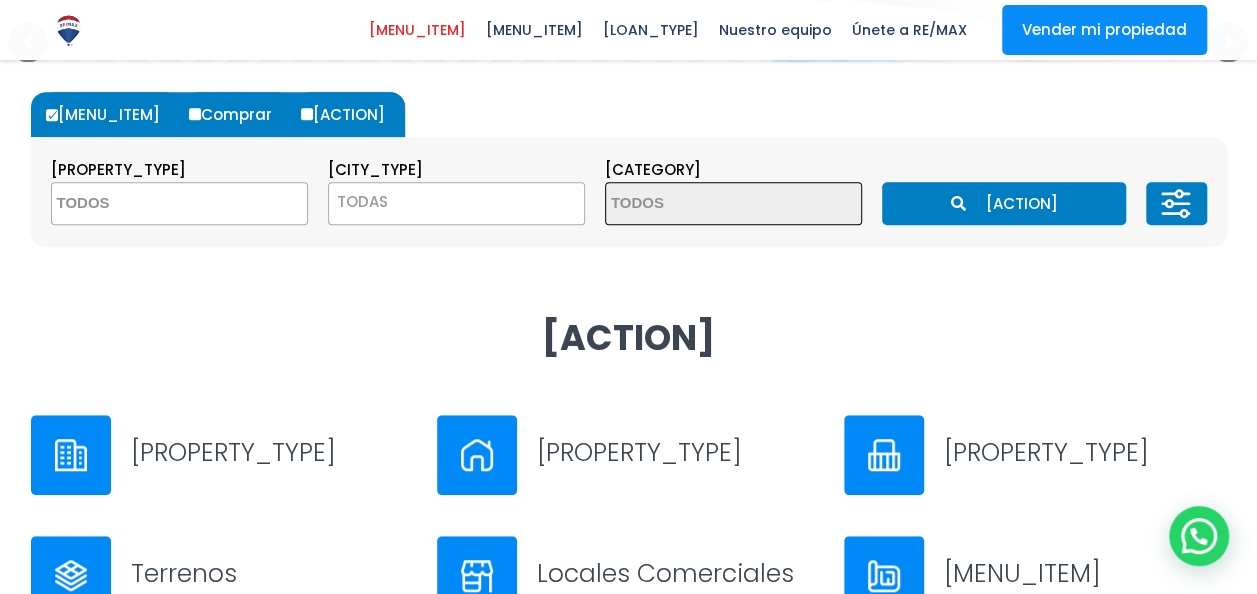 click at bounding box center [149, 204] 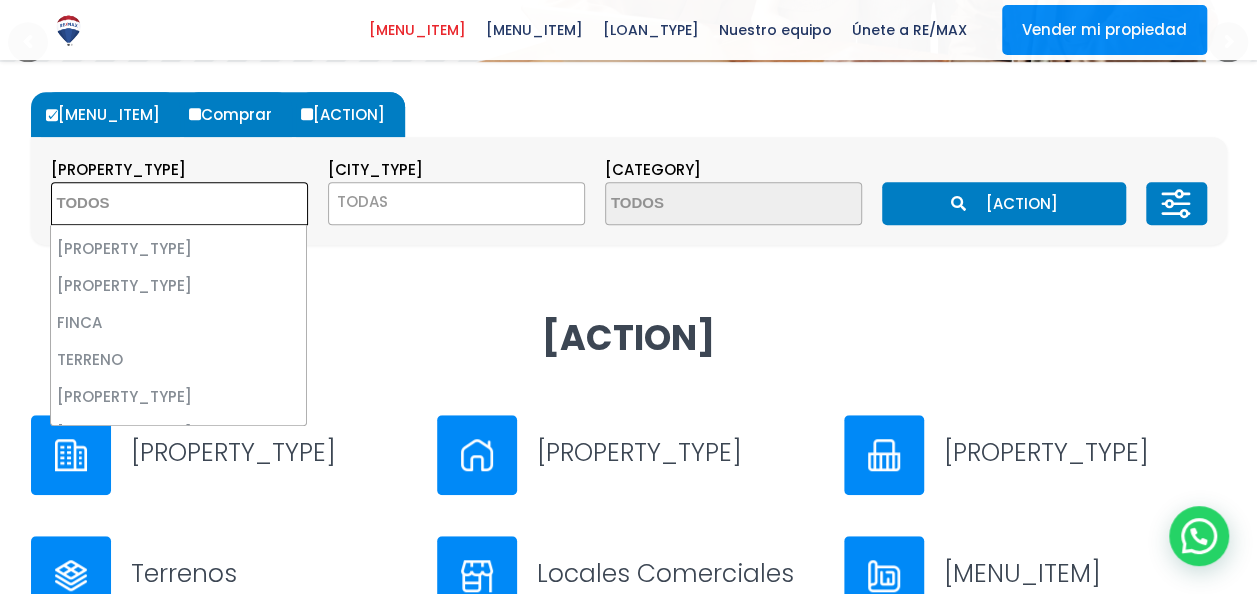 scroll, scrollTop: 74, scrollLeft: 0, axis: vertical 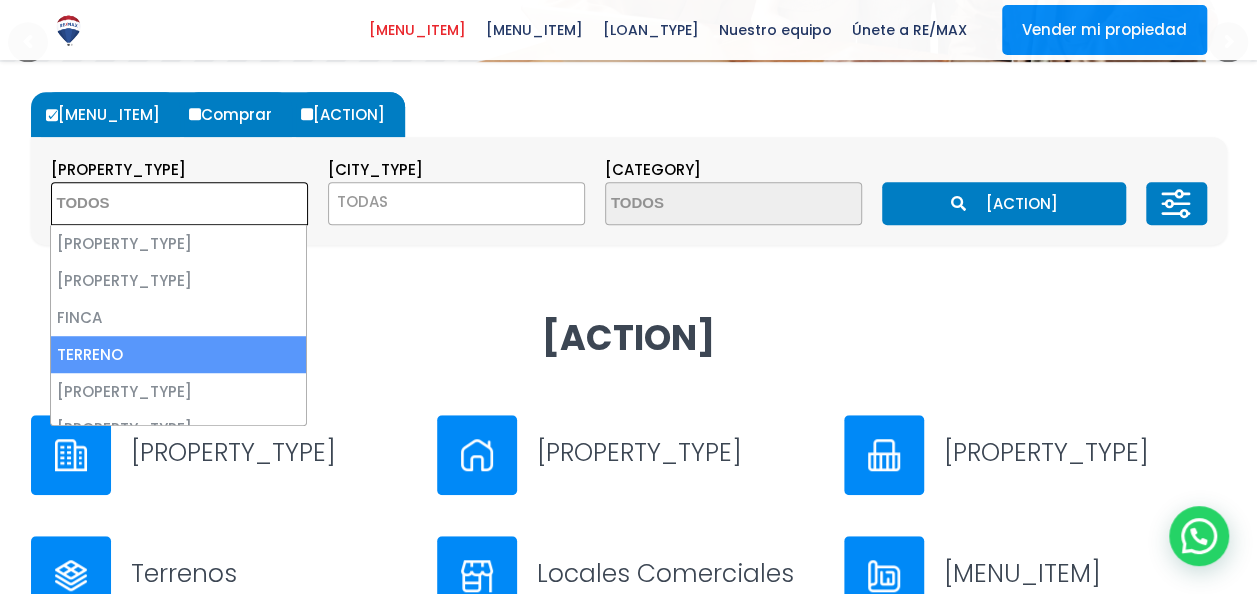 select on "land" 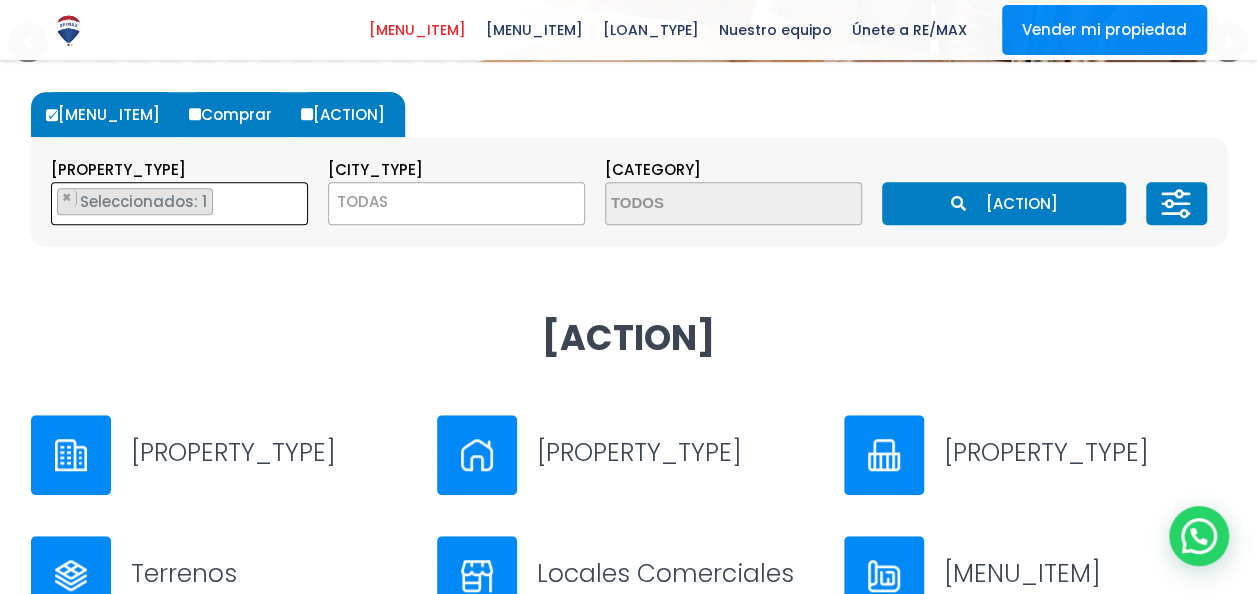 scroll, scrollTop: 113, scrollLeft: 0, axis: vertical 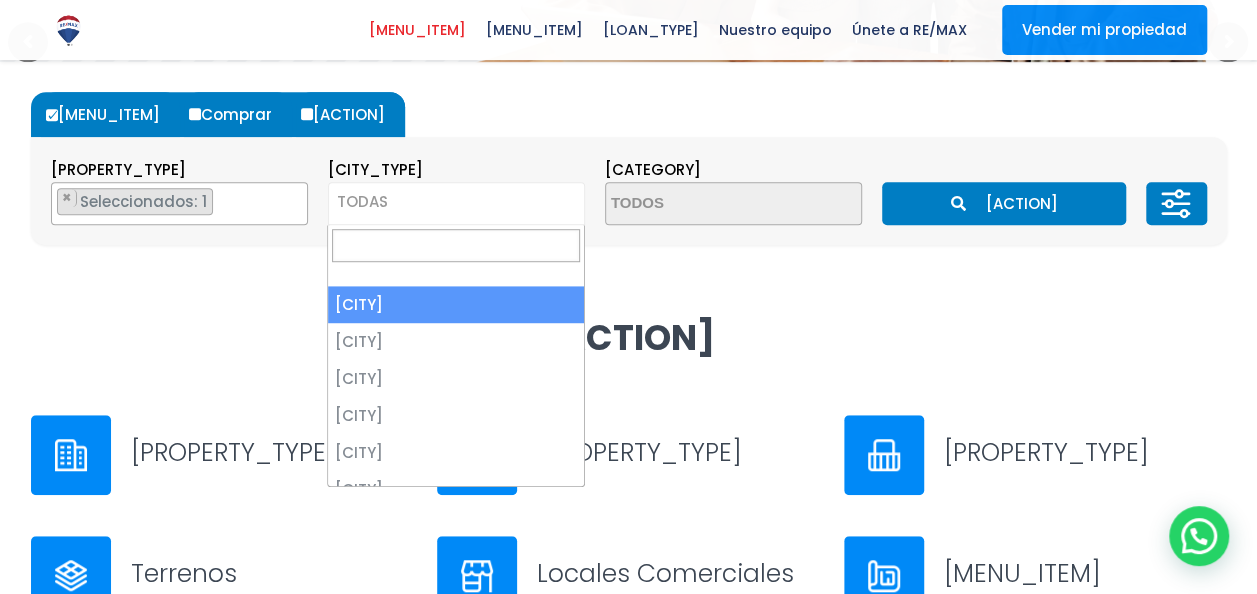 click on "TODAS" at bounding box center (456, 202) 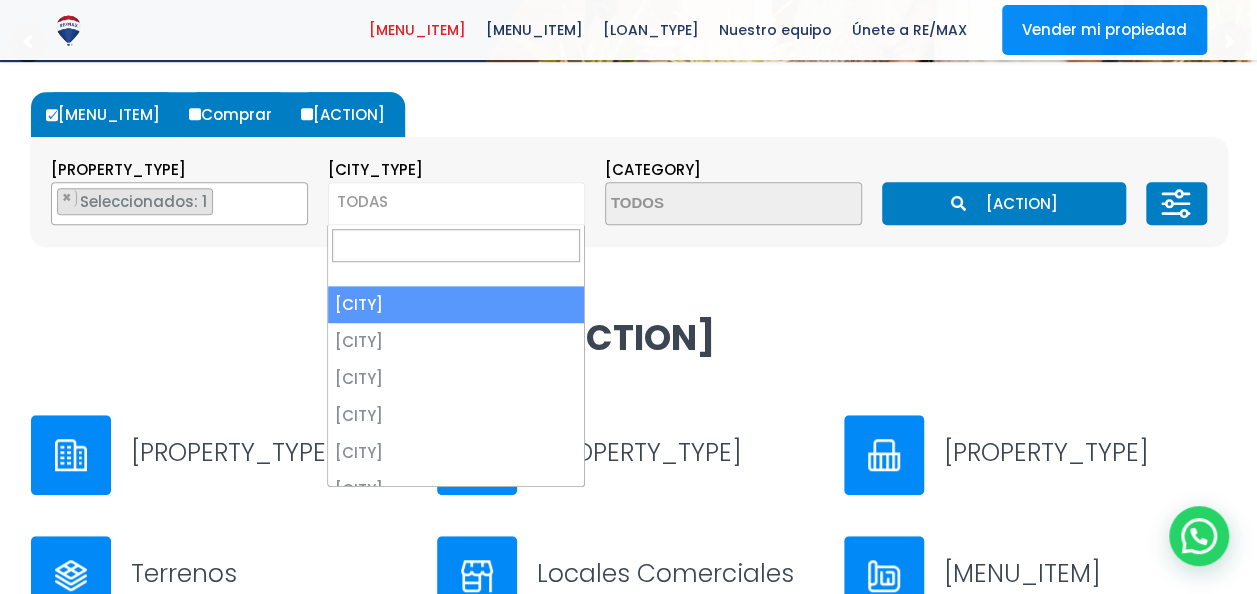 click on "Todas las Propiedades
Comprar
Alquilar
Tipo de propiedad
APARTAMENTO
CASA
LOCAL COMERCIAL
NAVE INDUSTRIAL
FINCA
TERRENO
NEGOCIO
EDIFICIO
TURíSTICO" at bounding box center (629, 168) 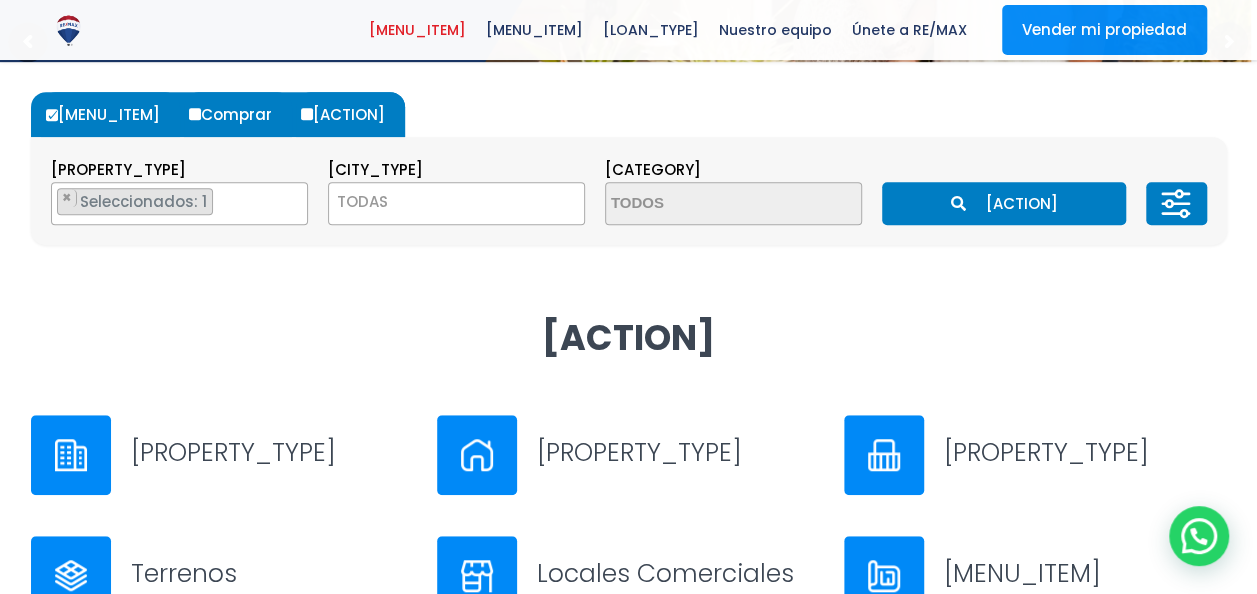 click on "TODAS" at bounding box center [456, 202] 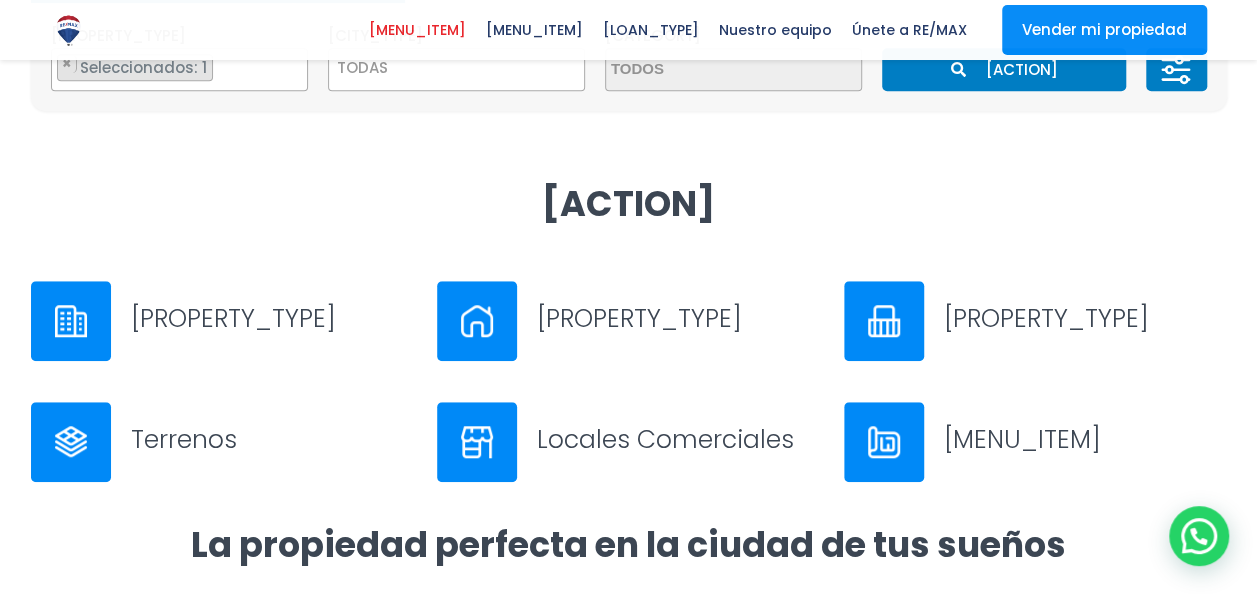 scroll, scrollTop: 642, scrollLeft: 0, axis: vertical 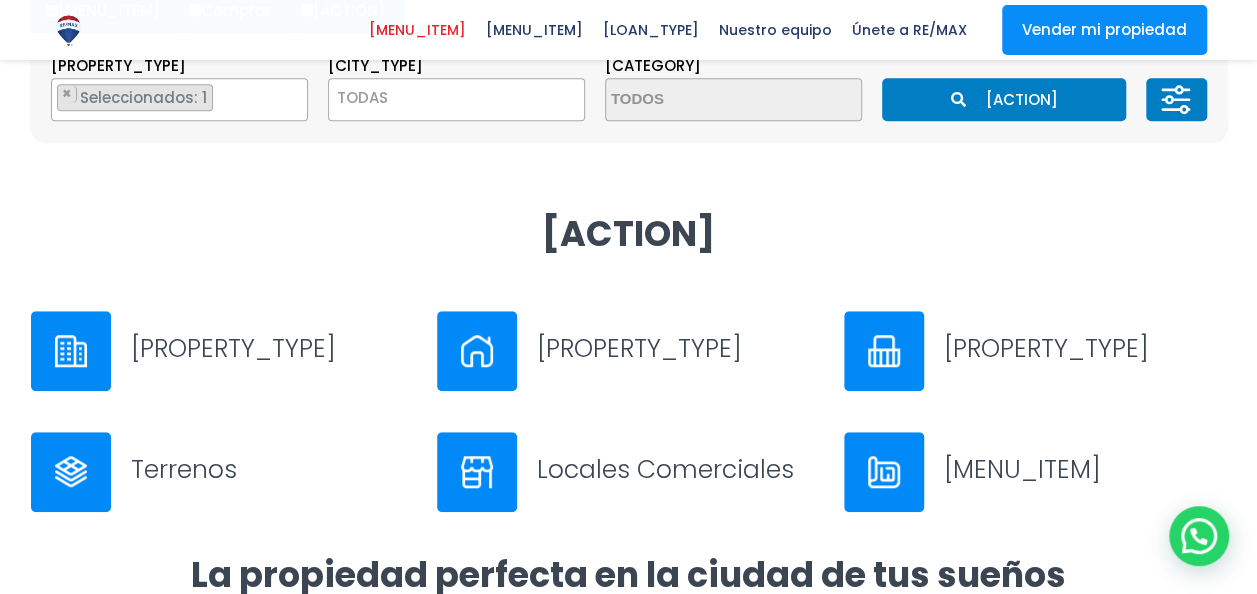 click on "Terrenos" at bounding box center [272, 469] 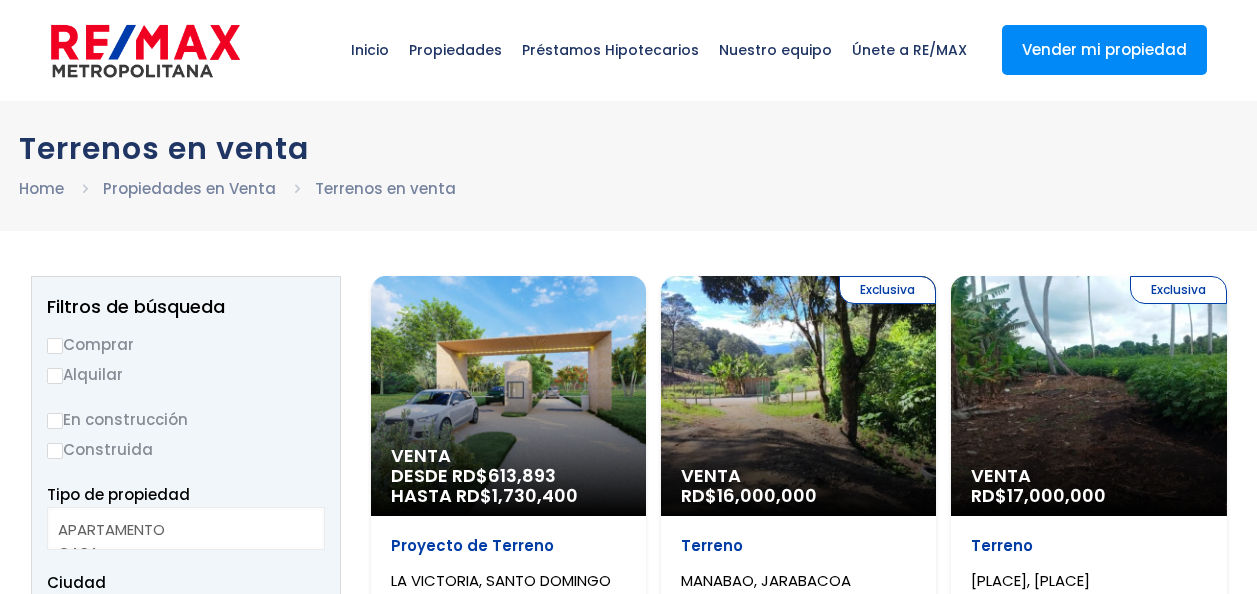 select 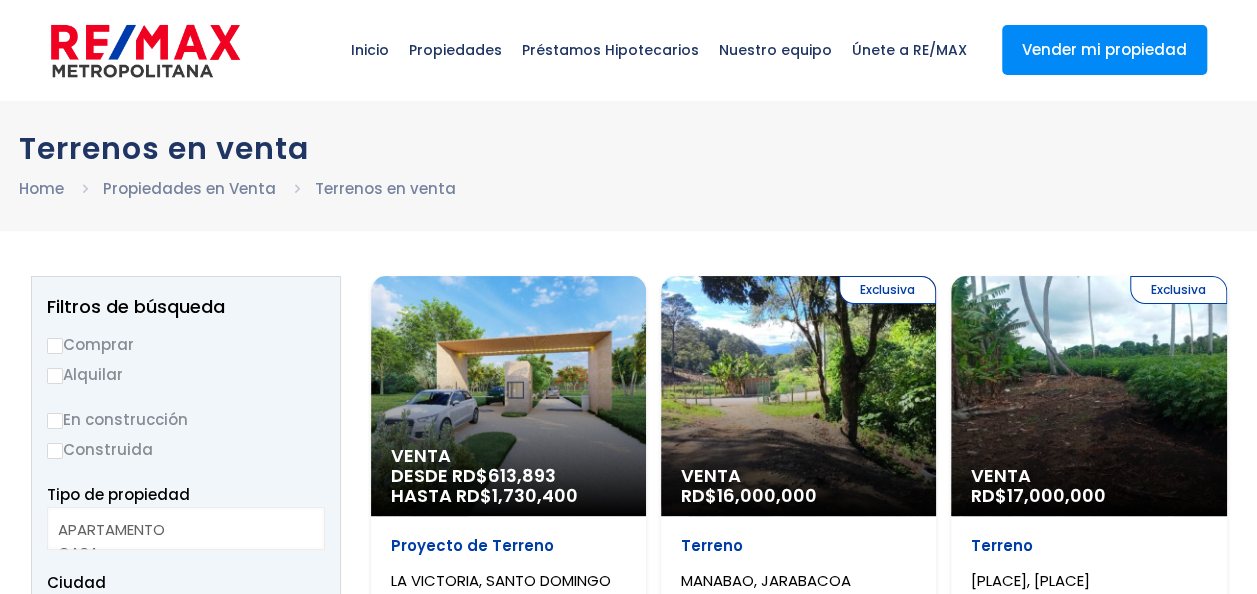 scroll, scrollTop: 0, scrollLeft: 0, axis: both 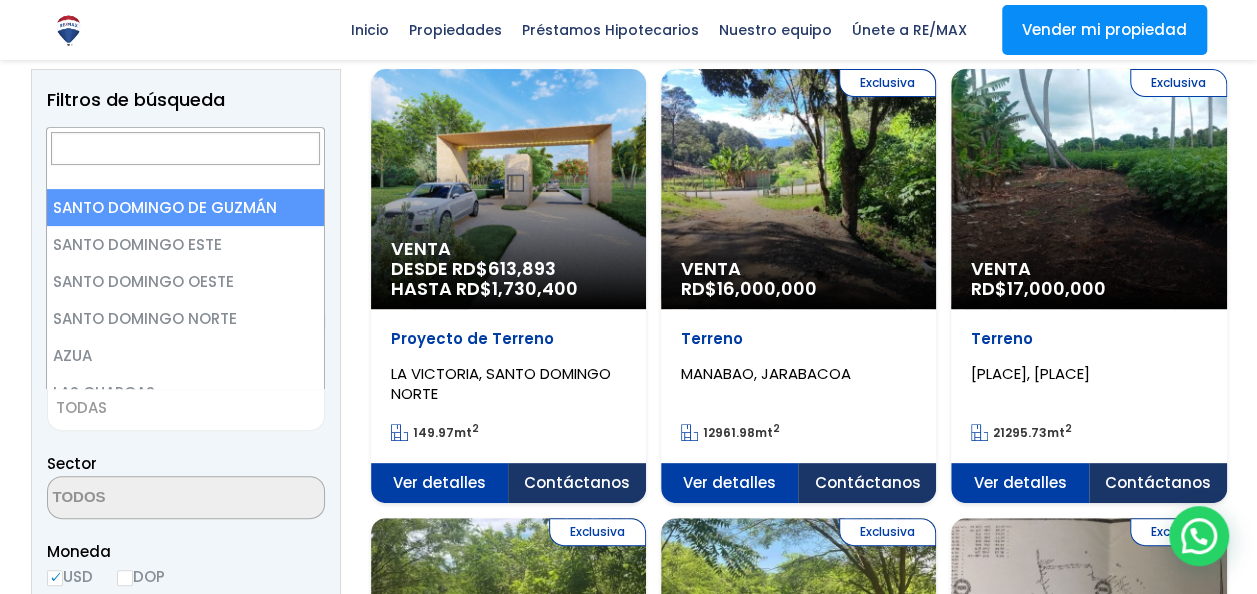 select on "3" 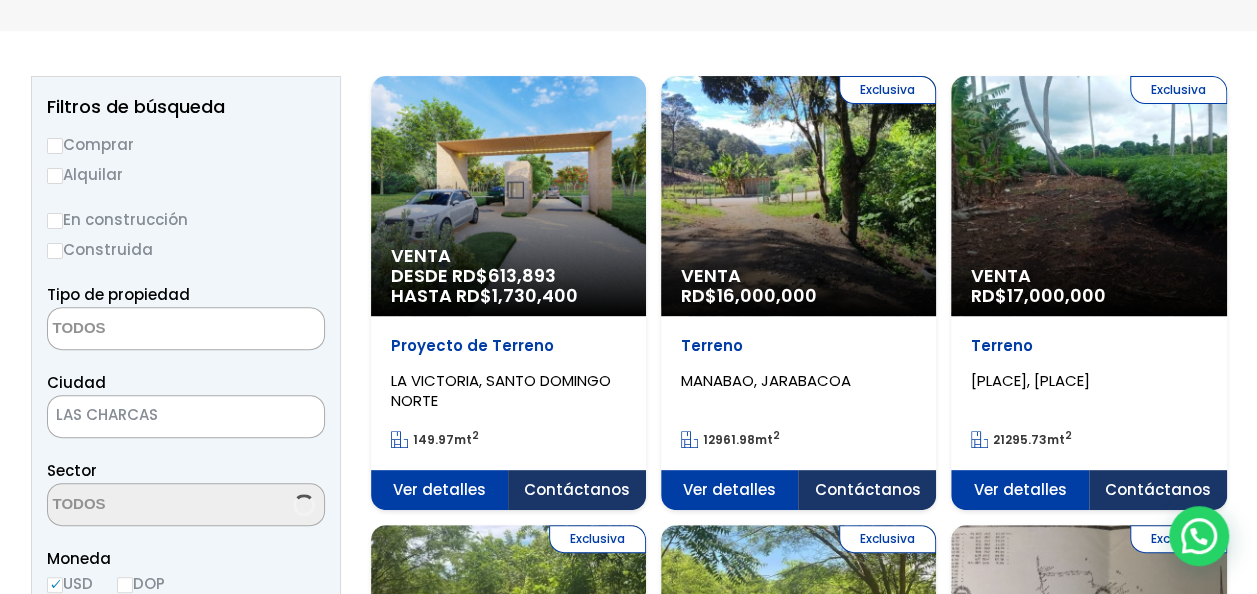 scroll, scrollTop: 0, scrollLeft: 0, axis: both 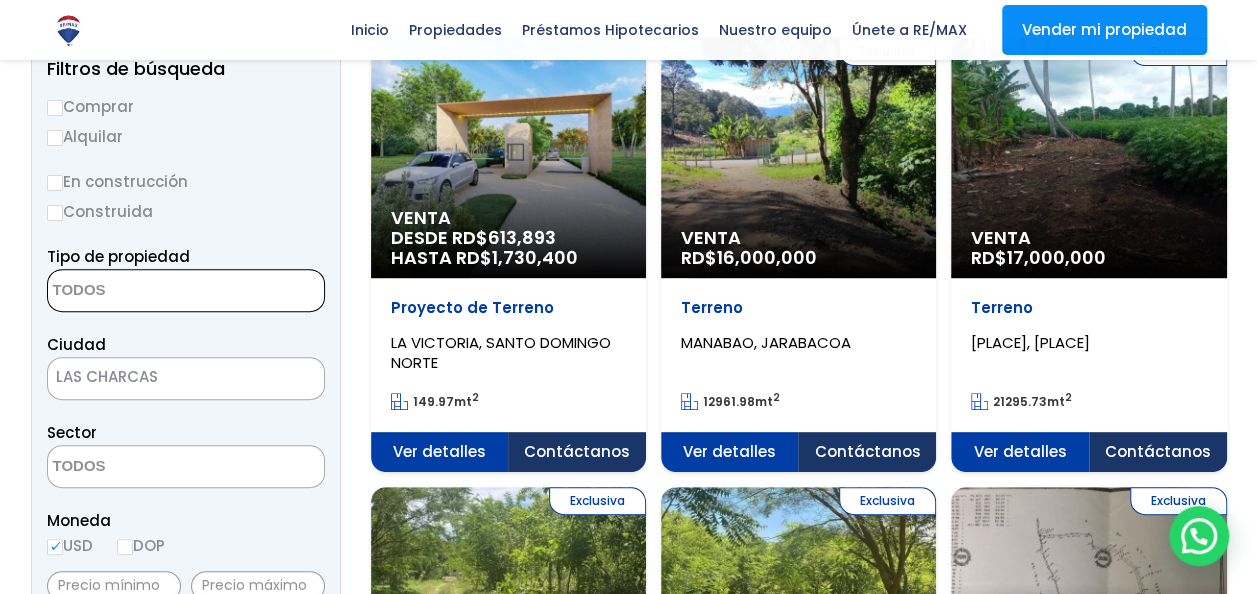 click at bounding box center [145, 291] 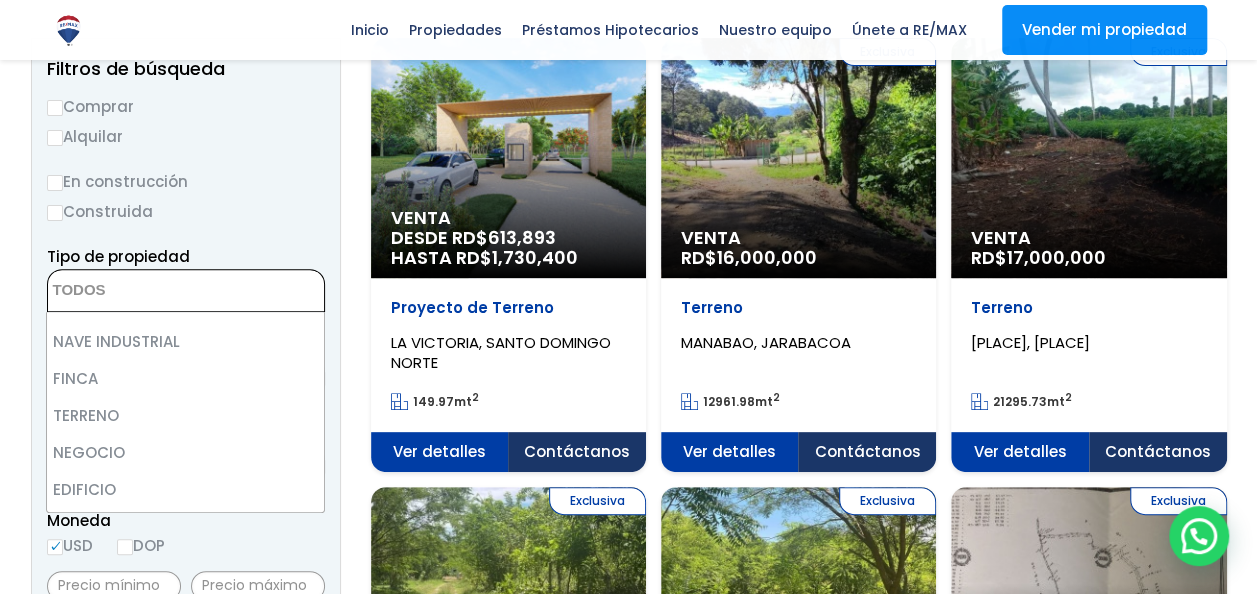 scroll, scrollTop: 108, scrollLeft: 0, axis: vertical 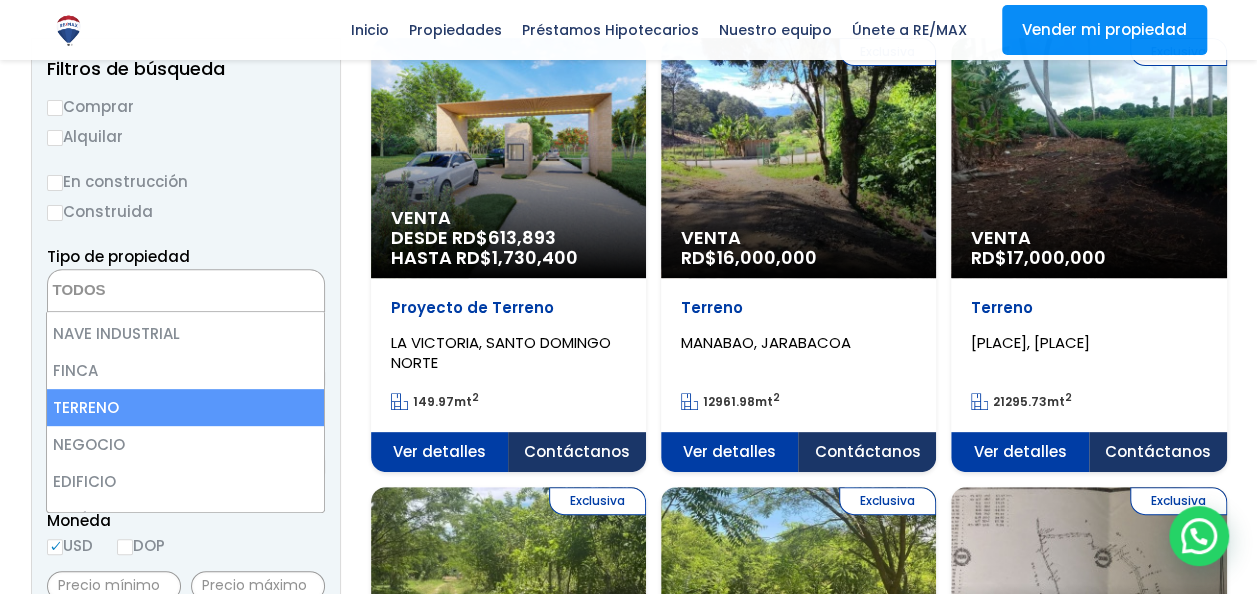 select on "land" 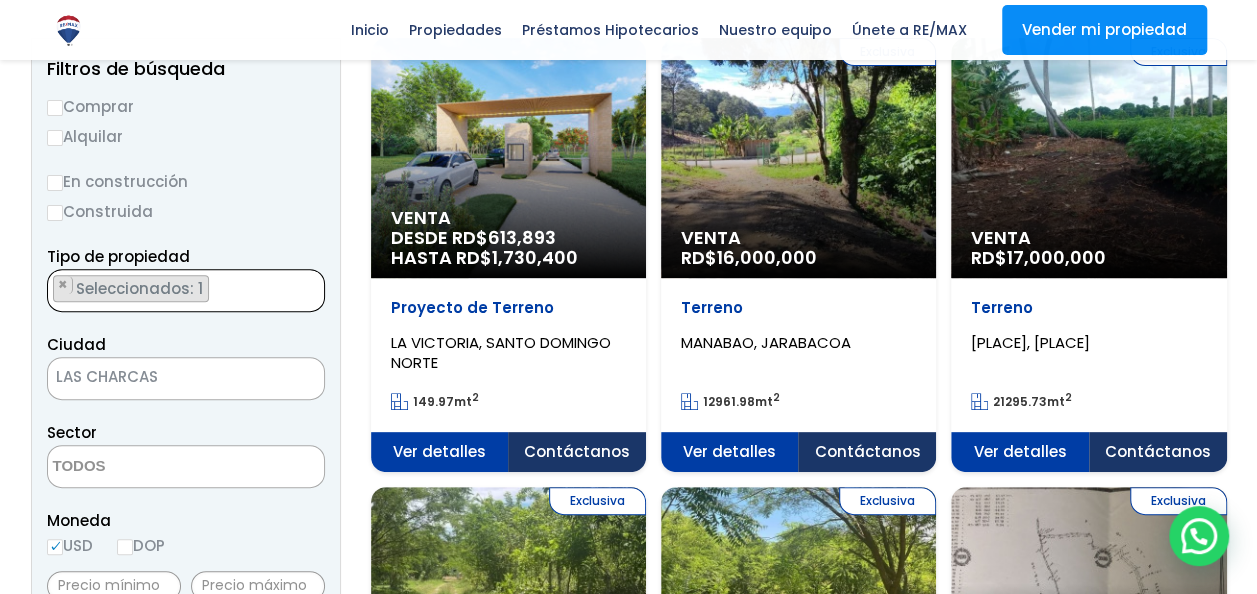 click on "LAS CHARCAS" at bounding box center [161, 377] 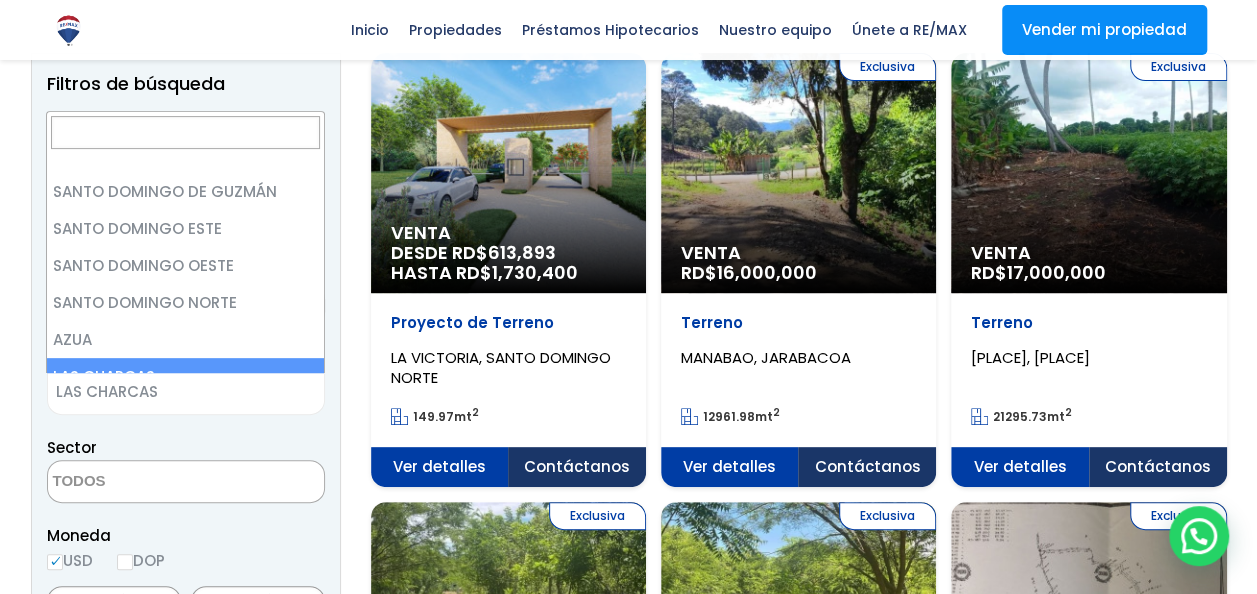 scroll, scrollTop: 148, scrollLeft: 0, axis: vertical 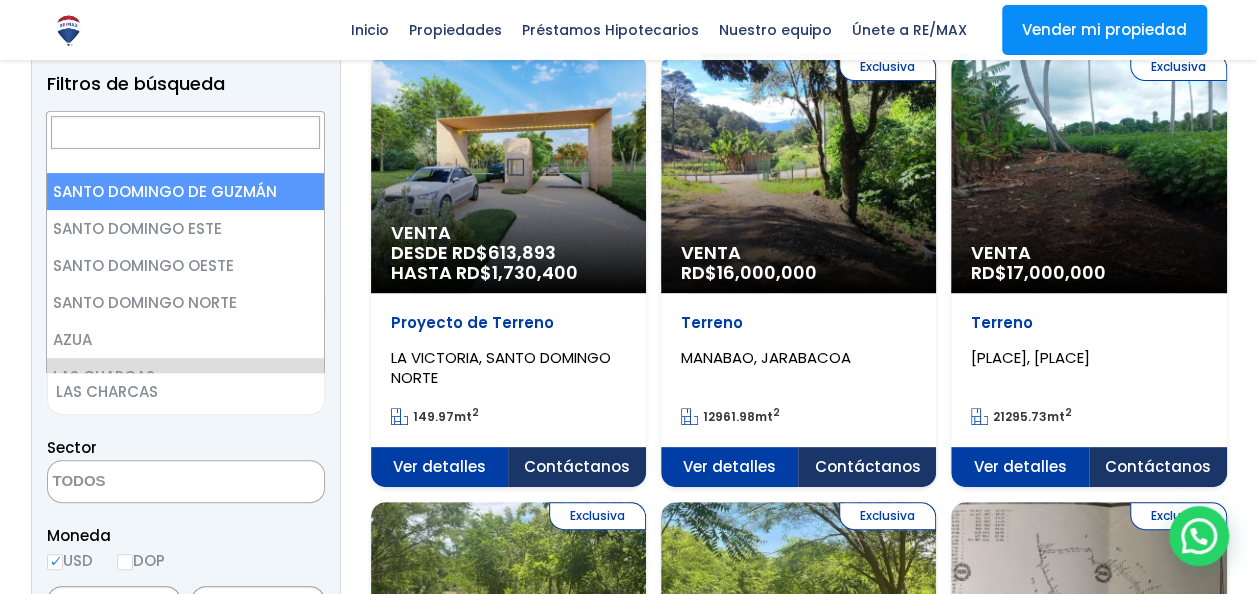 select on "1" 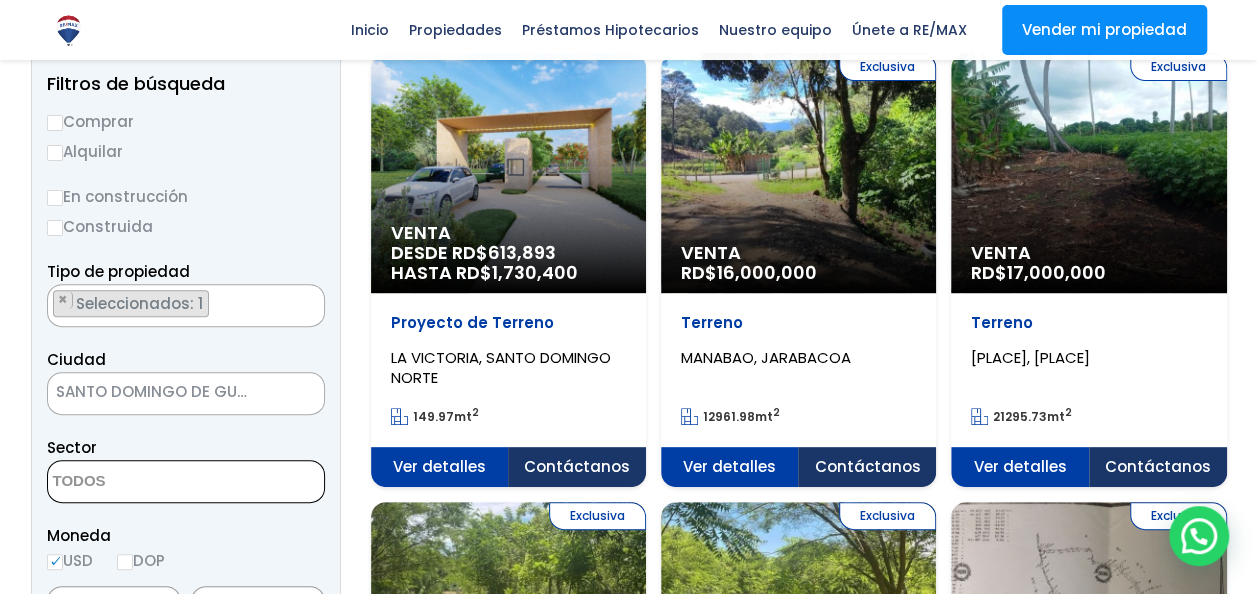 click at bounding box center (145, 482) 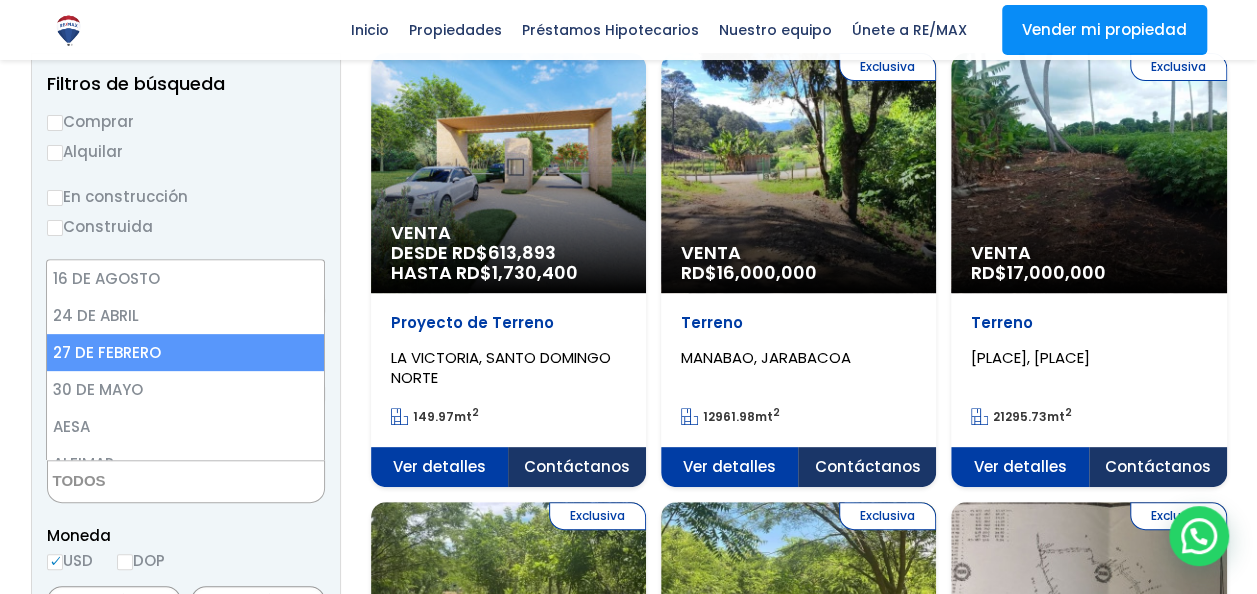 select on "225" 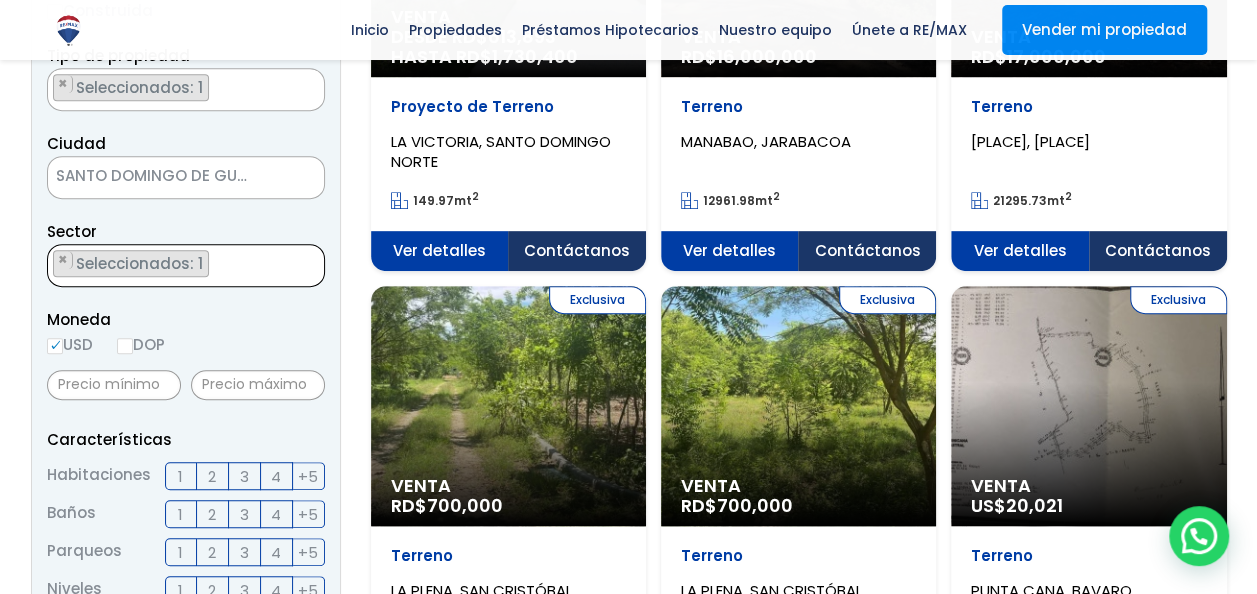 scroll, scrollTop: 460, scrollLeft: 0, axis: vertical 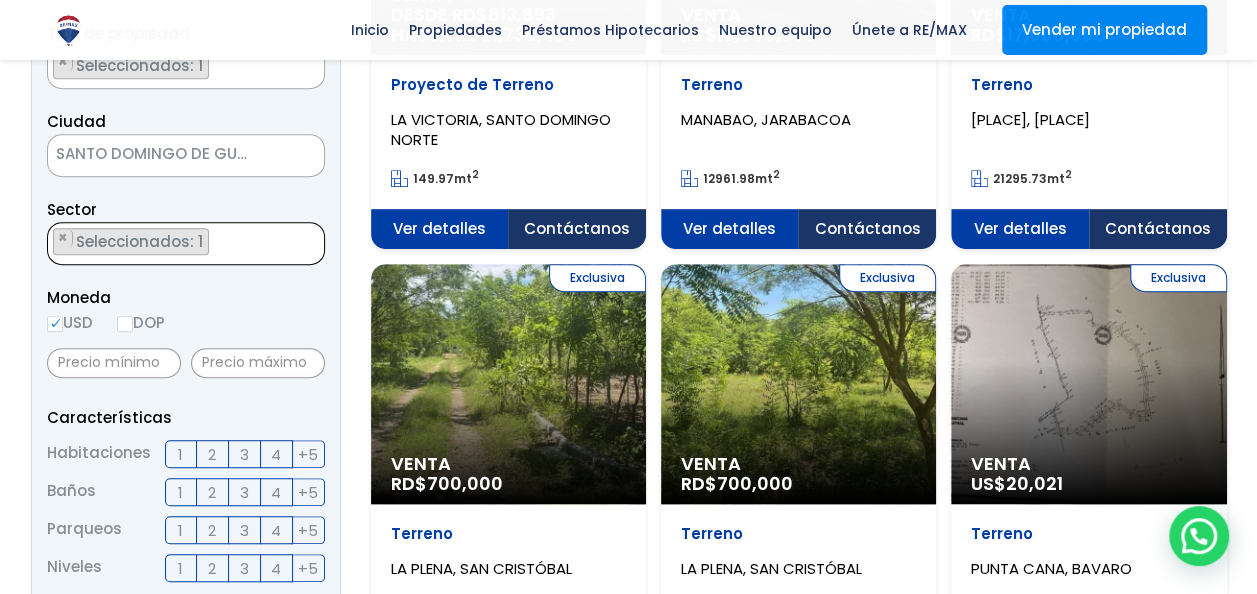 click on "× Seleccionados: 1" at bounding box center [173, 244] 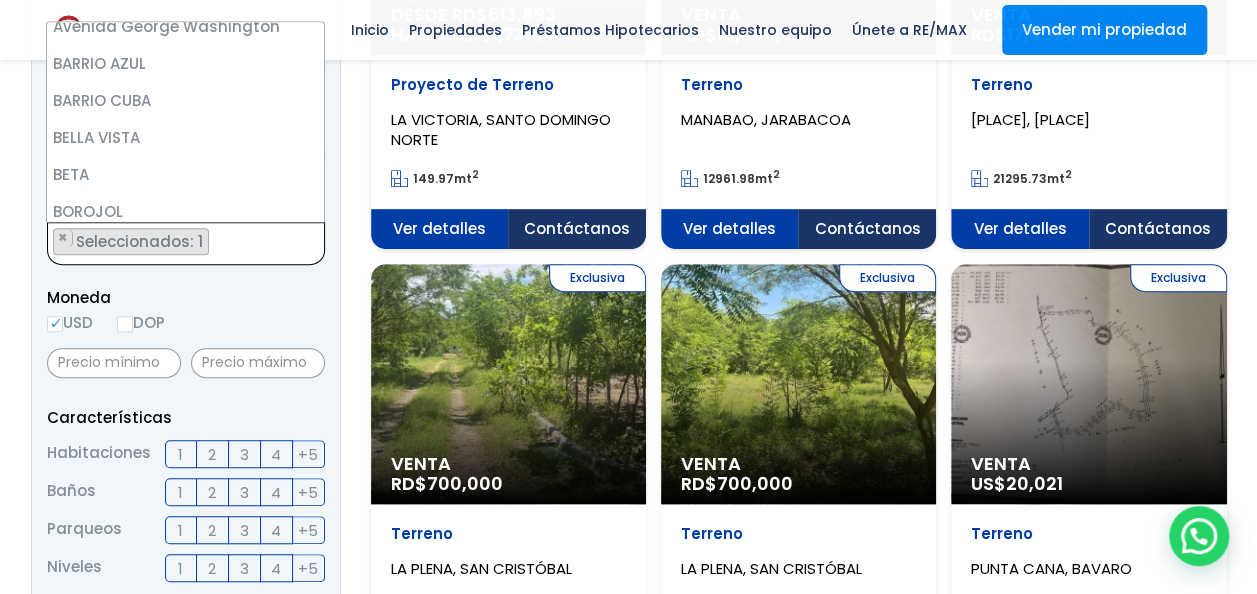 scroll, scrollTop: 586, scrollLeft: 0, axis: vertical 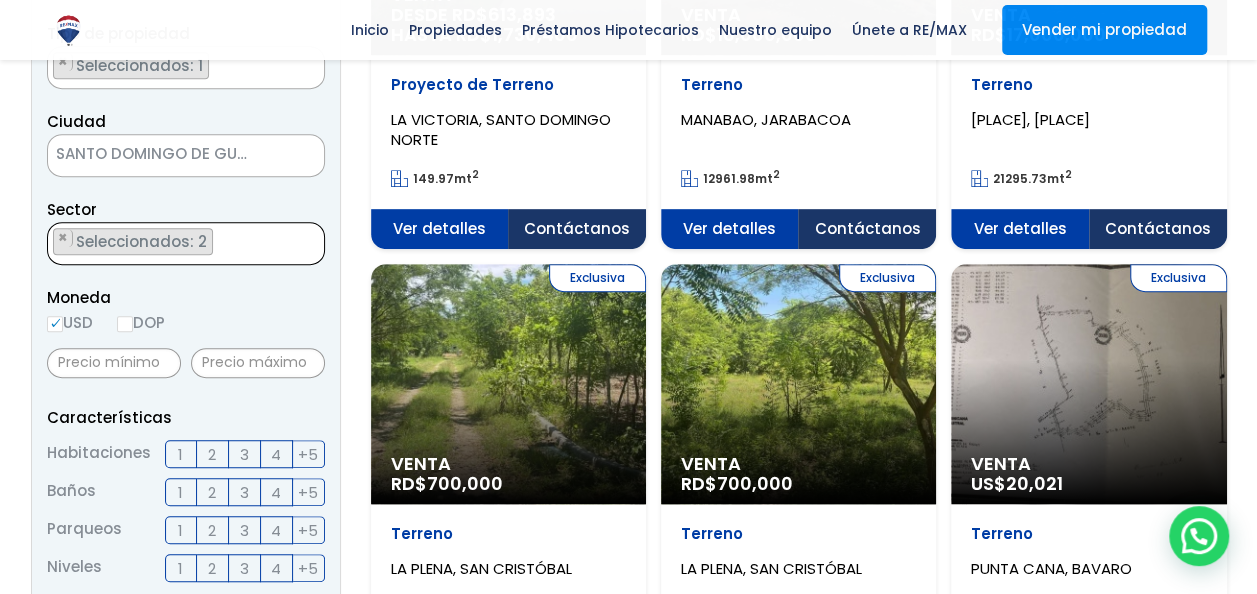 click on "× Seleccionados: 2 × Seleccionados: 2" at bounding box center [173, 244] 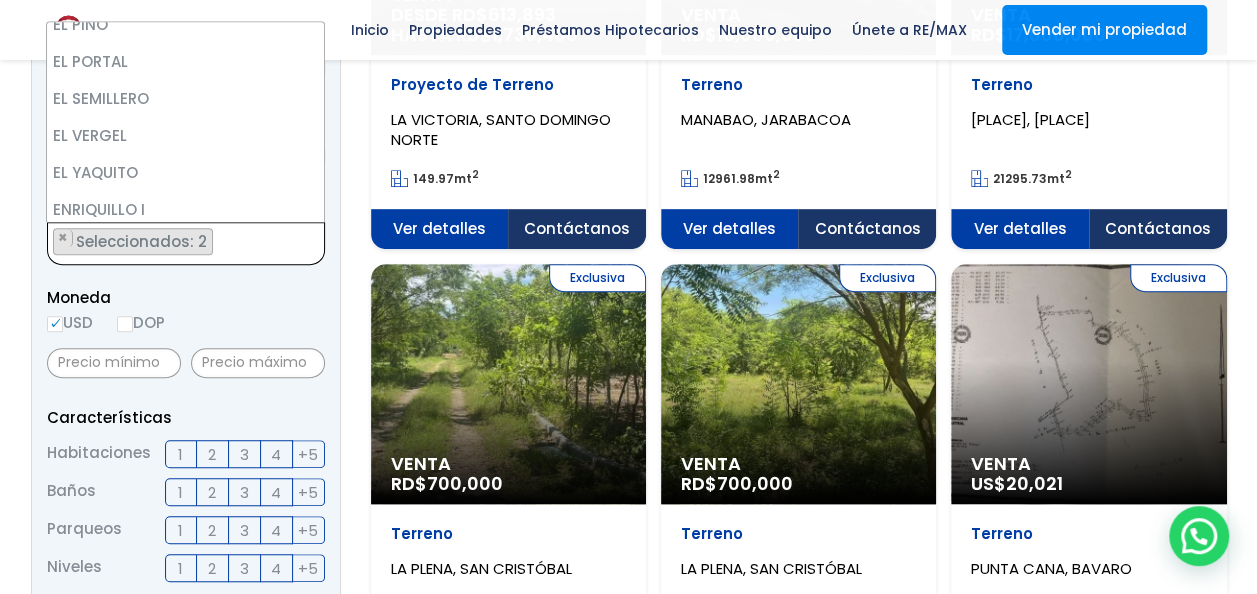 scroll, scrollTop: 2412, scrollLeft: 0, axis: vertical 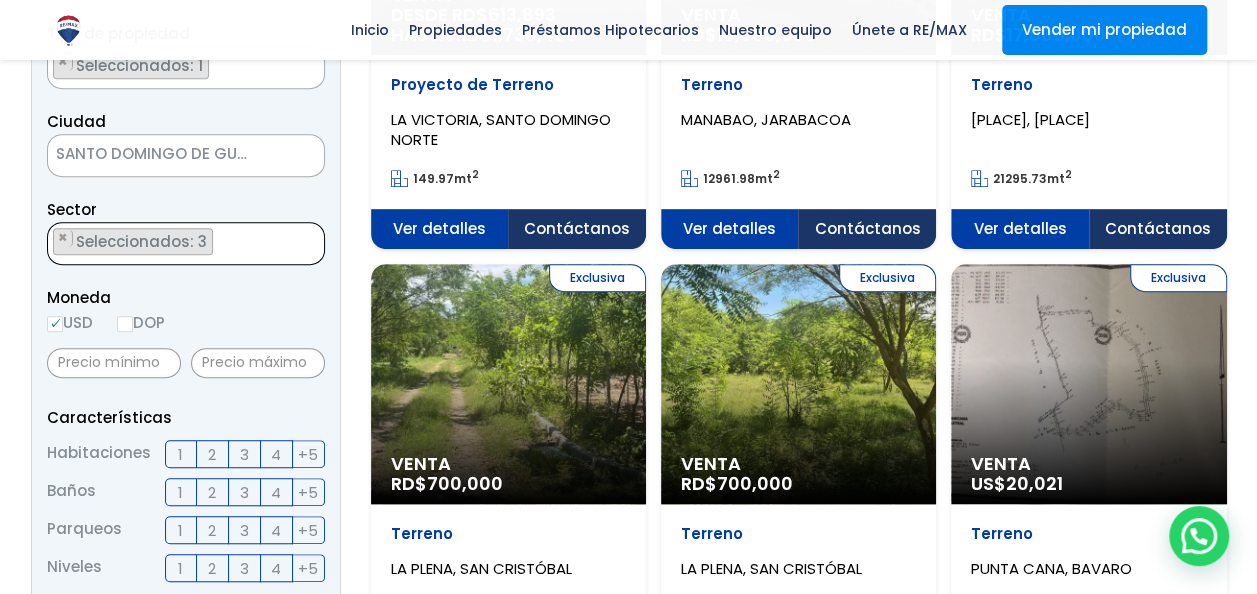 click on "× Seleccionados: 3 × Seleccionados: 3 × Seleccionados: 3" at bounding box center [173, 244] 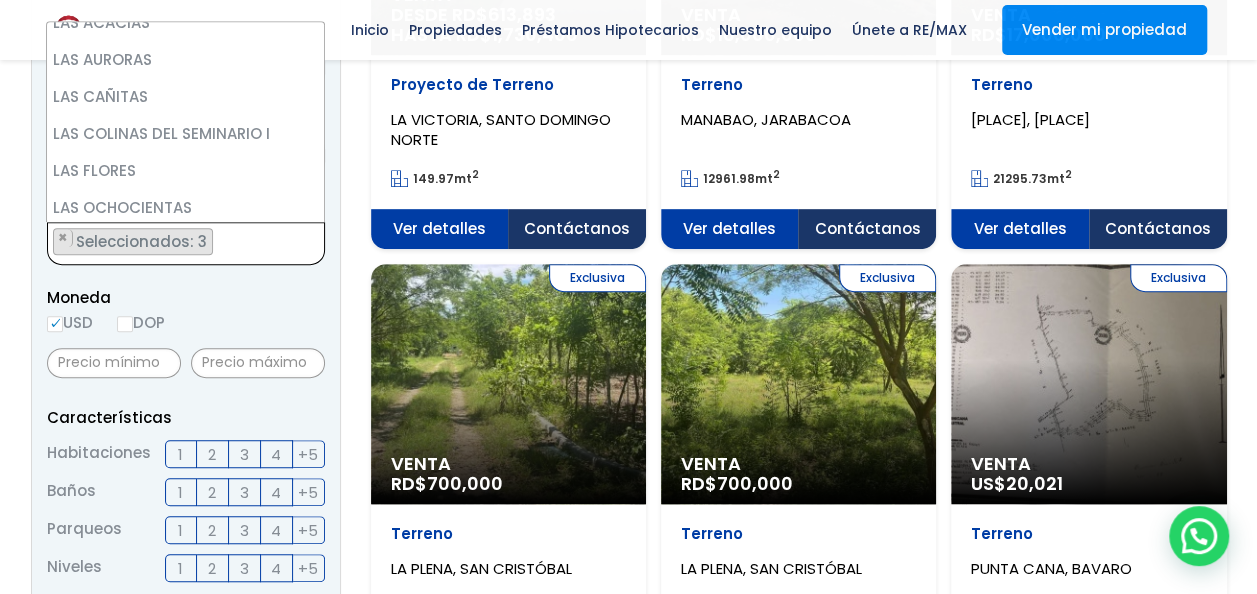 scroll, scrollTop: 5065, scrollLeft: 0, axis: vertical 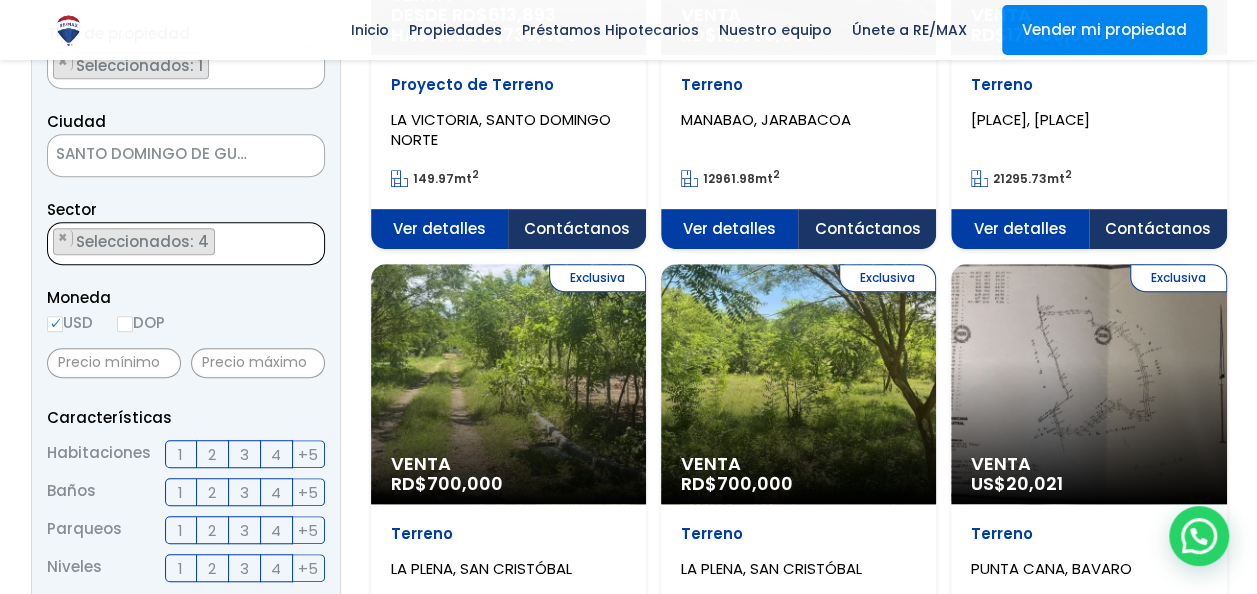 click on "× Seleccionados: 4 × Seleccionados: 4 × Seleccionados: 4 × Seleccionados: 4" at bounding box center (173, 244) 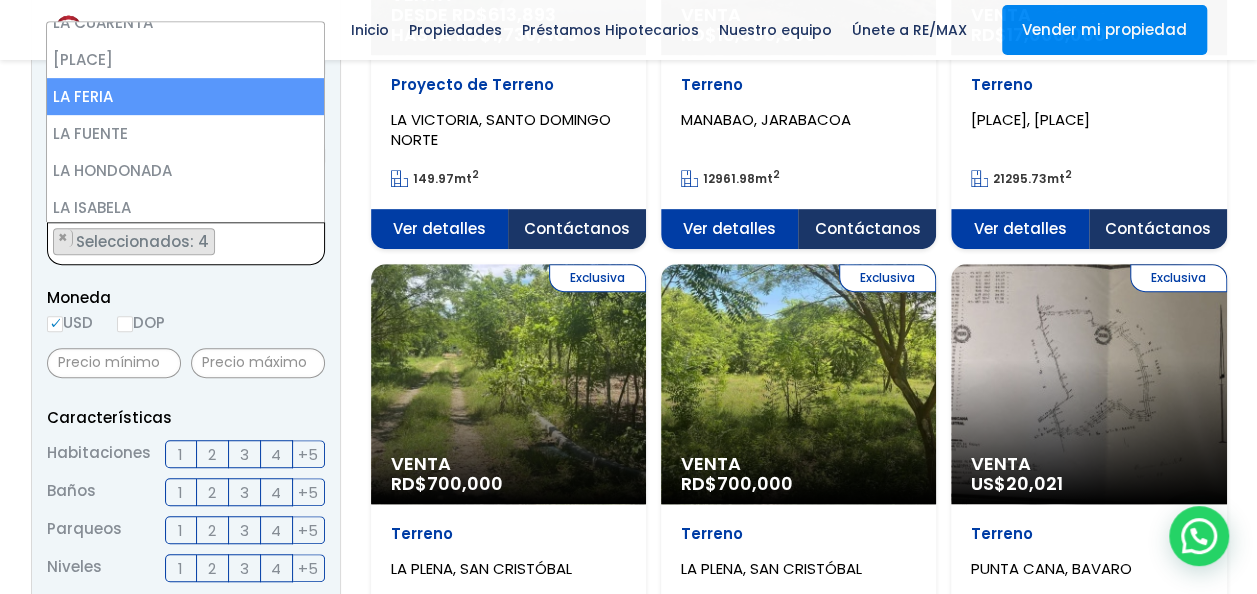 scroll, scrollTop: 4286, scrollLeft: 0, axis: vertical 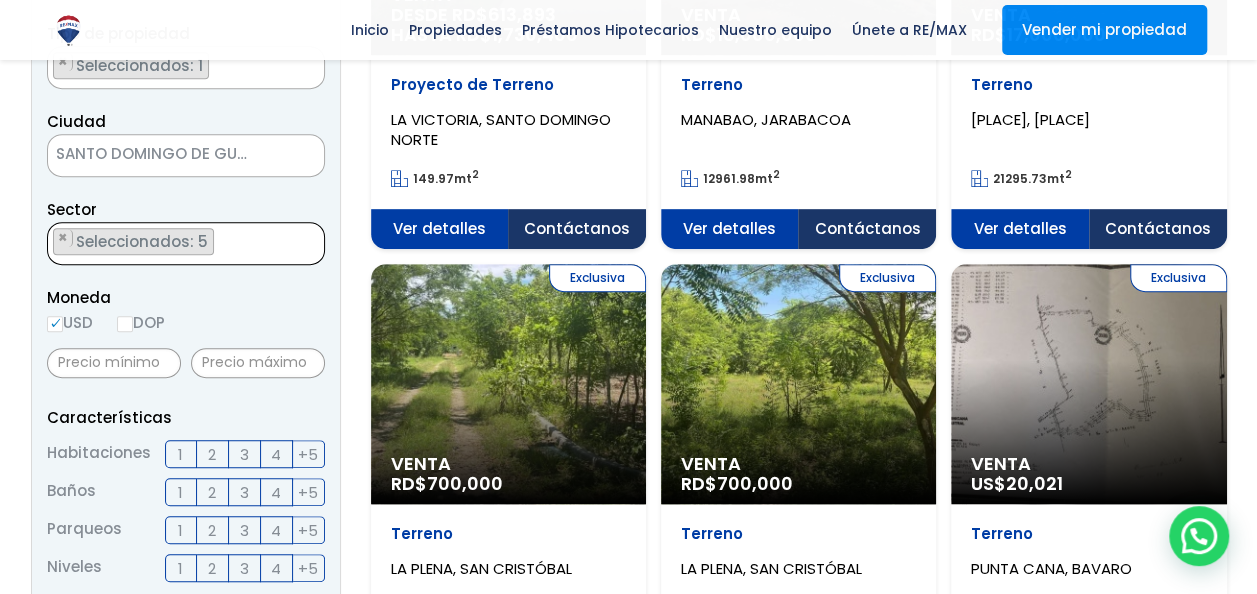 click on "× Seleccionados: 5 × Seleccionados: 5 × Seleccionados: 5 × Seleccionados: 5 × Seleccionados: 5" at bounding box center [173, 244] 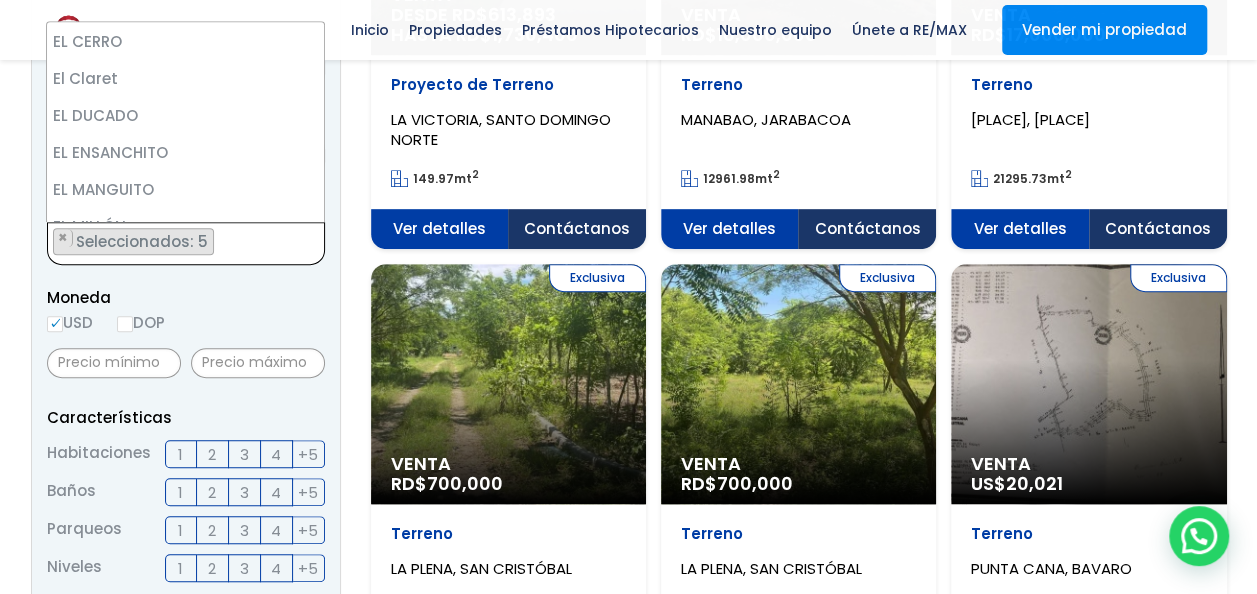scroll, scrollTop: 2270, scrollLeft: 0, axis: vertical 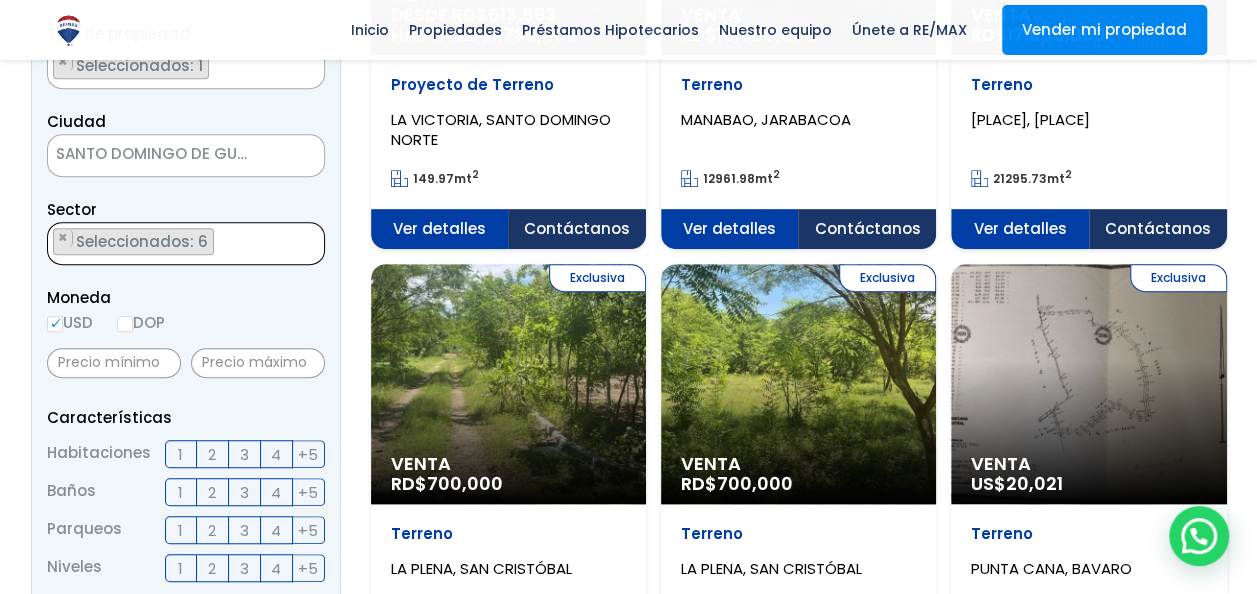 click on "× Seleccionados: 6 × Seleccionados: 6 × Seleccionados: 6 × Seleccionados: 6 × Seleccionados: 6 × Seleccionados: 6" at bounding box center (173, 244) 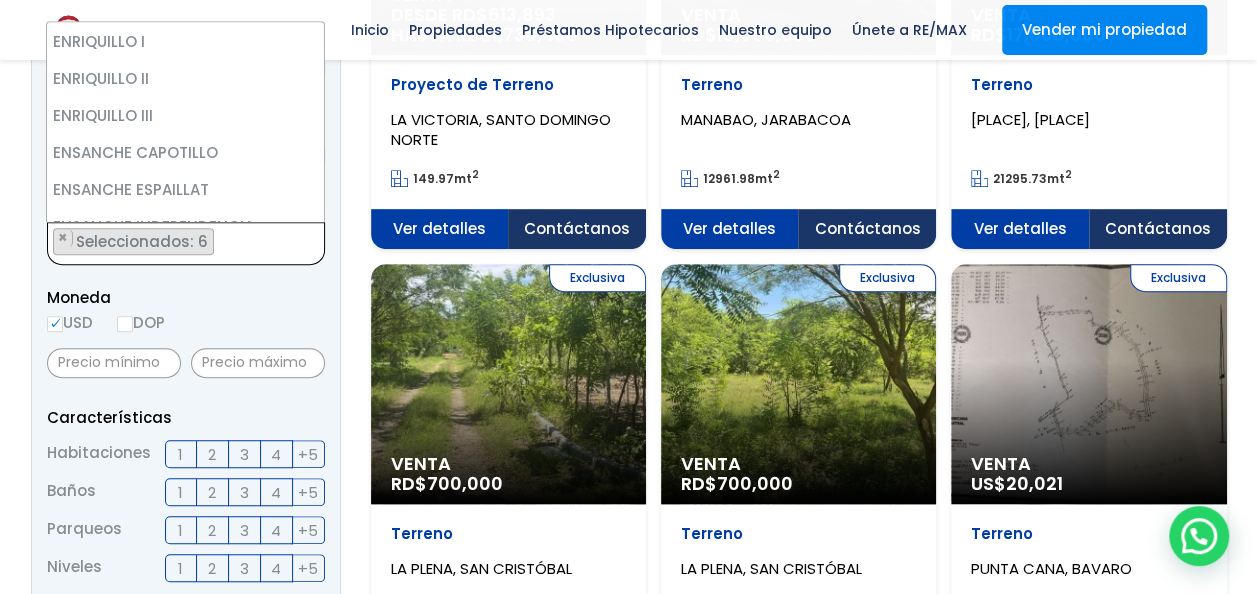 scroll, scrollTop: 2500, scrollLeft: 0, axis: vertical 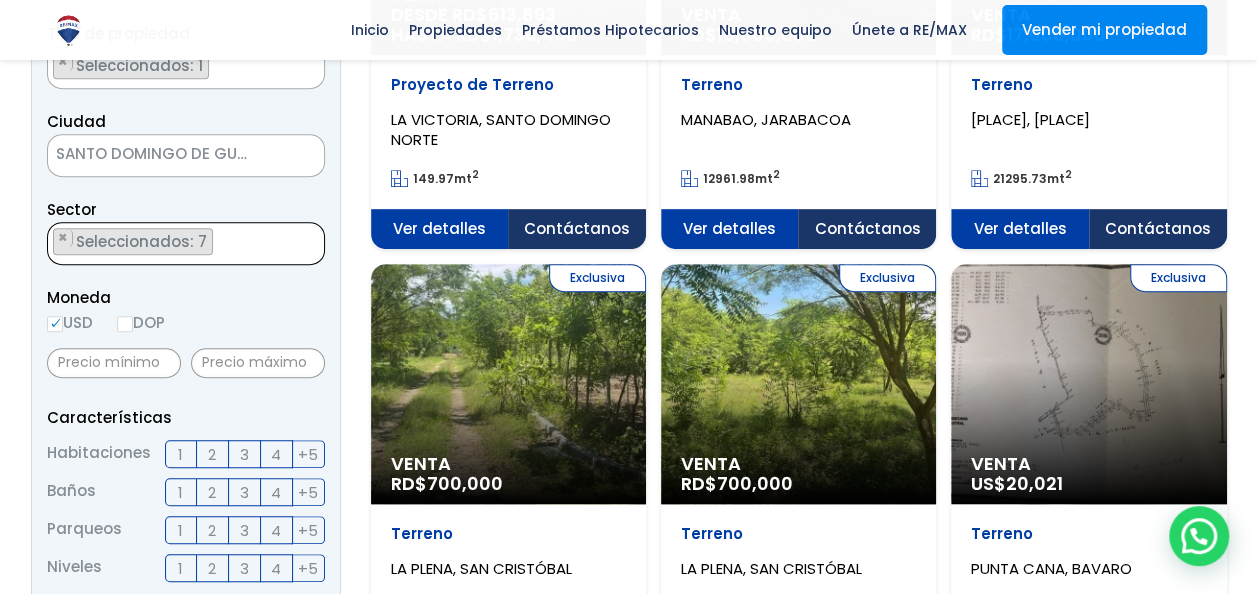 click on "× Seleccionados: 7 × Seleccionados: 7 × Seleccionados: 7 × Seleccionados: 7 × Seleccionados: 7 × Seleccionados: 7 × Seleccionados: 7" at bounding box center (173, 244) 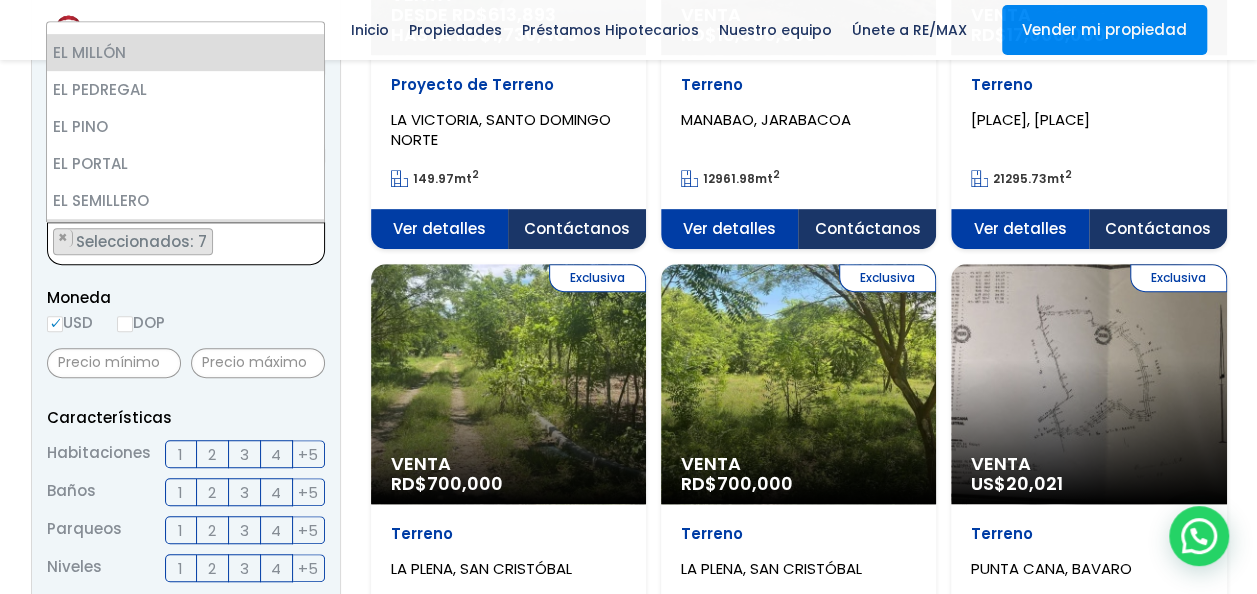 scroll, scrollTop: 2445, scrollLeft: 0, axis: vertical 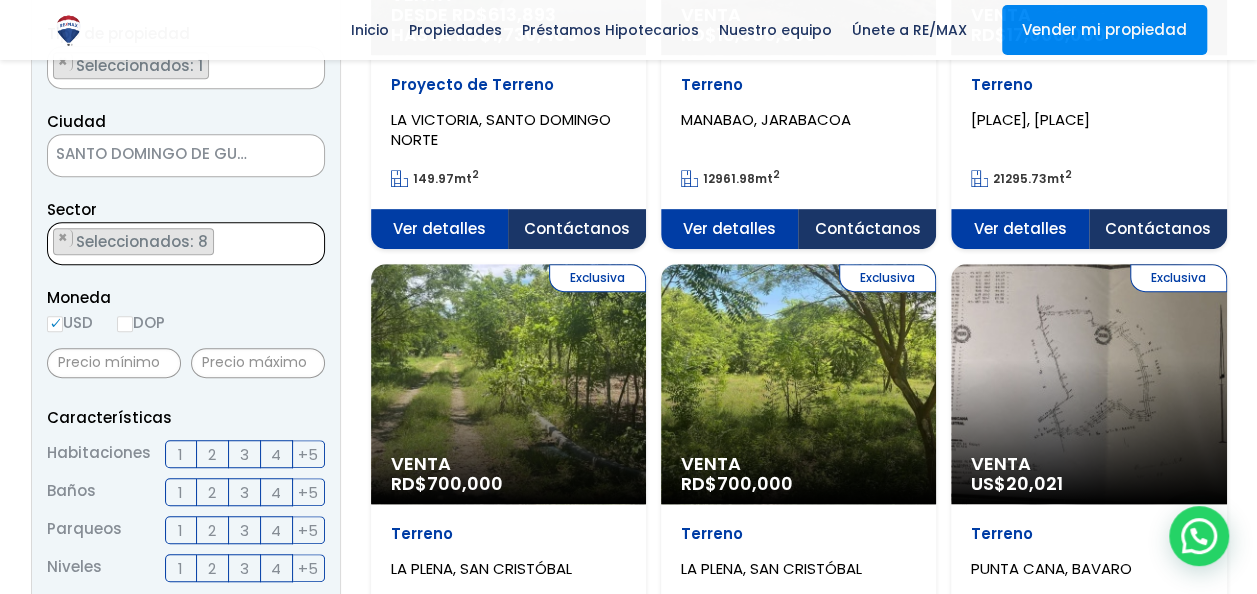 click on "× Seleccionados: 8 × Seleccionados: 8 × Seleccionados: 8 × Seleccionados: 8 × Seleccionados: 8 × Seleccionados: 8 × Seleccionados: 8 × Seleccionados: 8" at bounding box center [173, 244] 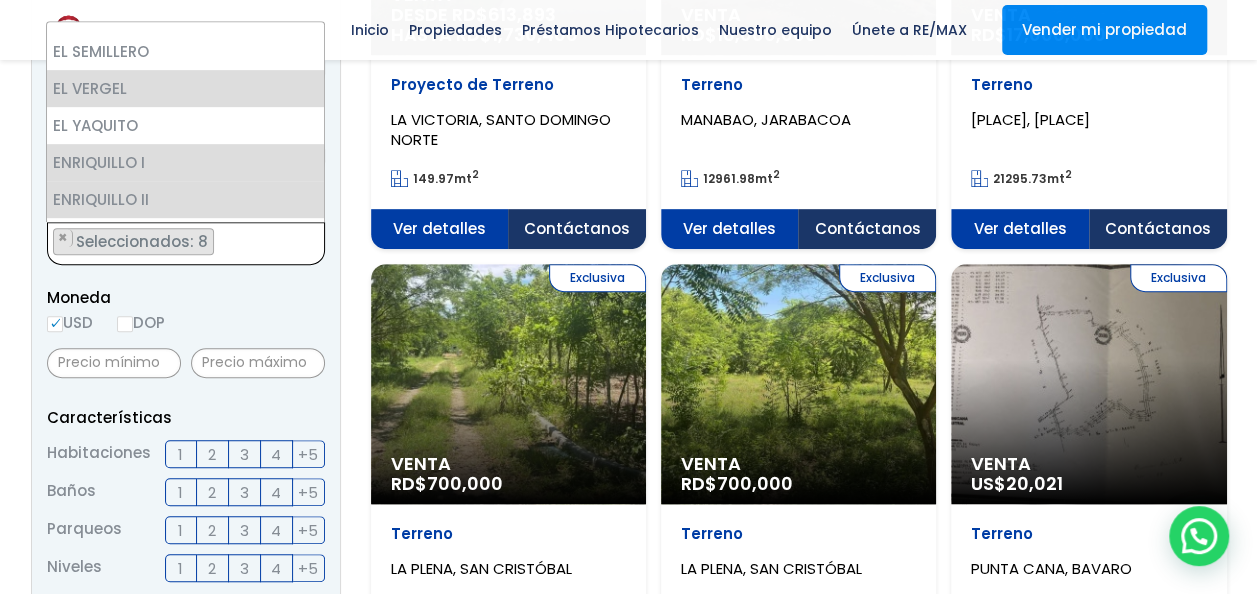 scroll, scrollTop: 2445, scrollLeft: 0, axis: vertical 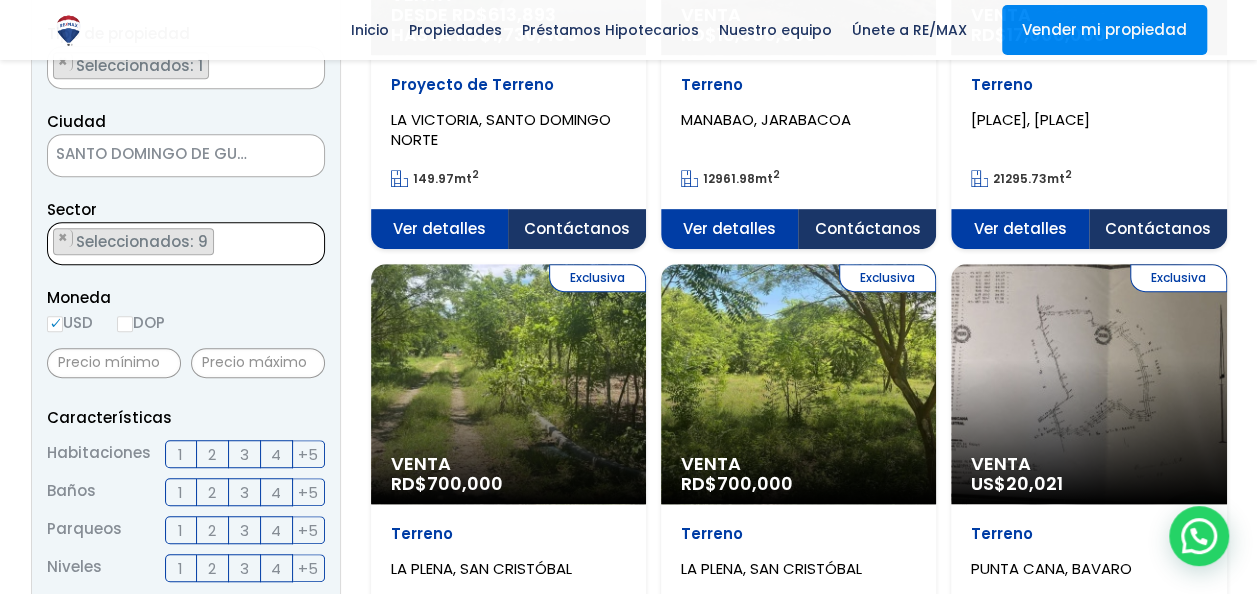 click on "× Seleccionados: 9 × Seleccionados: 9 × Seleccionados: 9 × Seleccionados: 9 × Seleccionados: 9 × Seleccionados: 9 × Seleccionados: 9 × Seleccionados: 9 × Seleccionados: 9" at bounding box center [173, 244] 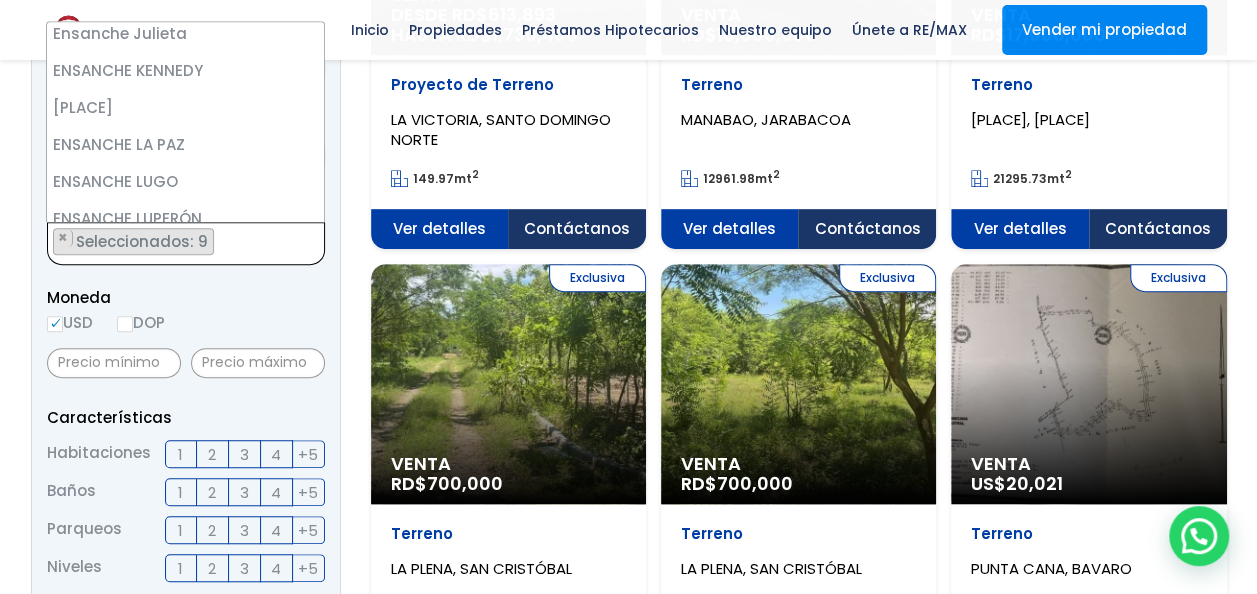 scroll, scrollTop: 2794, scrollLeft: 0, axis: vertical 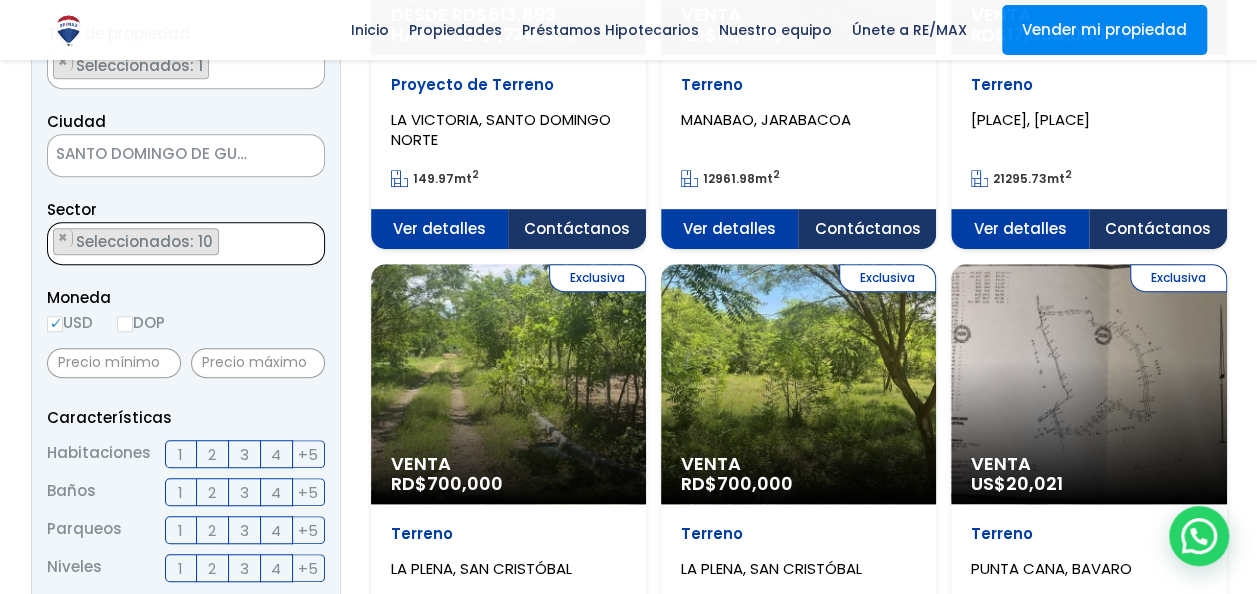 click on "× Seleccionados: 10 × Seleccionados: 10 × Seleccionados: 10 × Seleccionados: 10 × Seleccionados: 10 × Seleccionados: 10 × Seleccionados: 10 × Seleccionados: 10 × Seleccionados: 10 × Seleccionados: 10" at bounding box center [173, 244] 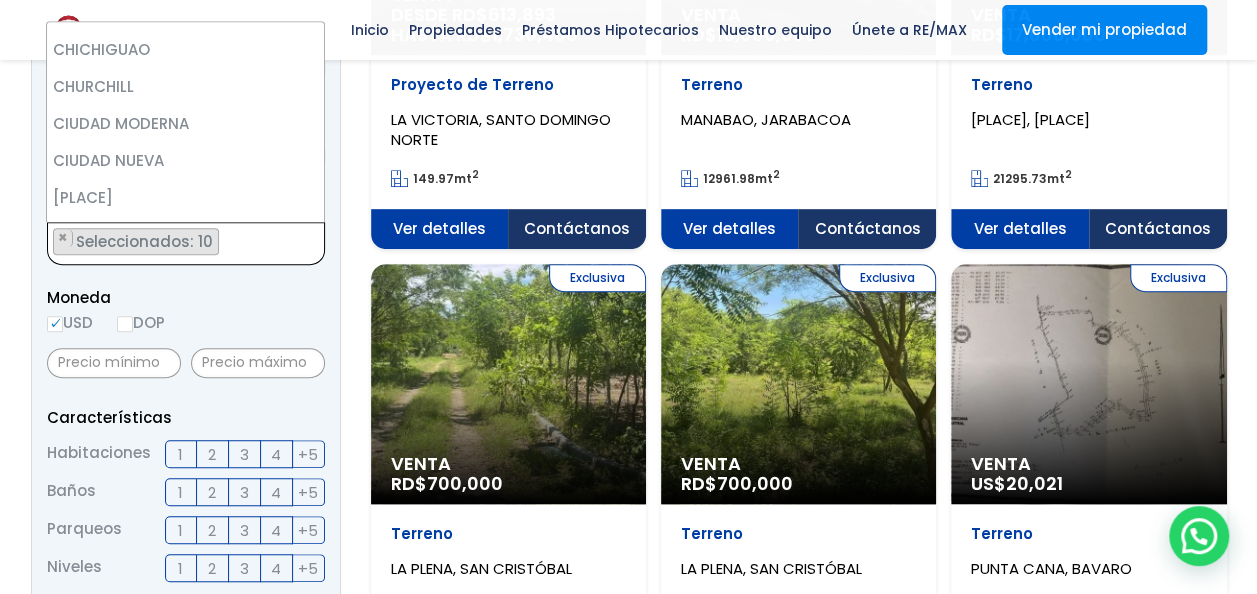 scroll, scrollTop: 1247, scrollLeft: 0, axis: vertical 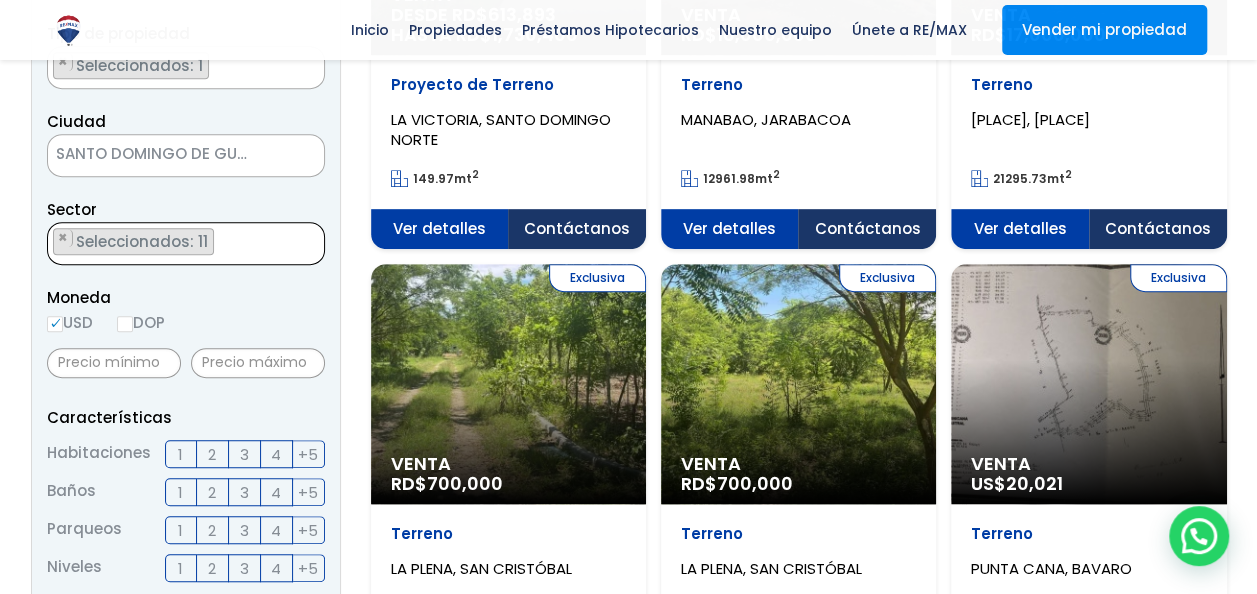 click on "× Seleccionados: 11 × Seleccionados: 11 × Seleccionados: 11 × Seleccionados: 11 × Seleccionados: 11 × Seleccionados: 11 × Seleccionados: 11 × Seleccionados: 11 × Seleccionados: 11 × Seleccionados: 11 × Seleccionados: 11" at bounding box center (173, 244) 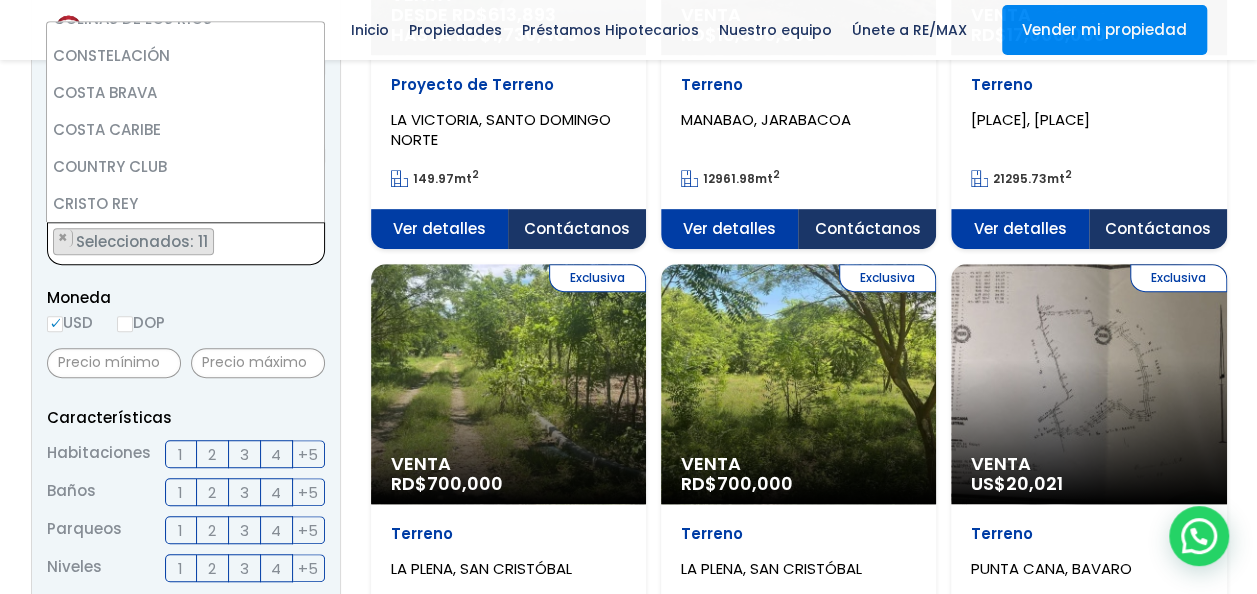 scroll, scrollTop: 1676, scrollLeft: 0, axis: vertical 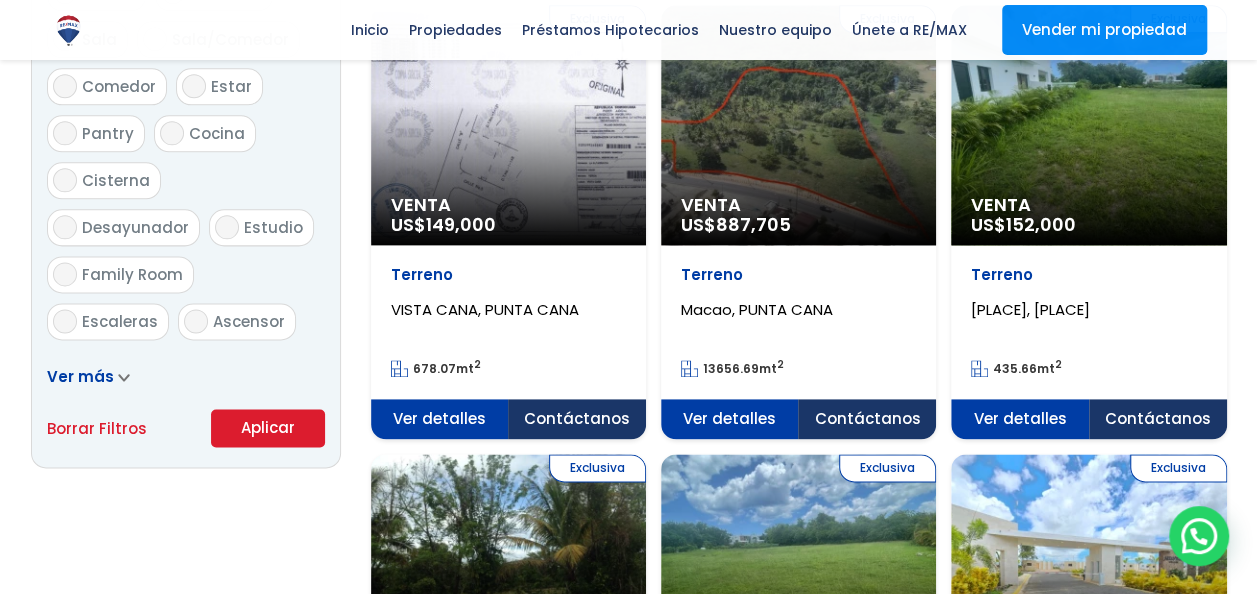 click on "Comprar
Alquilar
En construcción
Construida
Tipo de propiedad
APARTAMENTO
CASA
LOCAL COMERCIAL
NAVE INDUSTRIAL
FINCA
TERRENO
NEGOCIO
EDIFICIO
TURíSTICO
HOTEL
CASA O SOLAR
EDIFICIO O SOLAR
PROYECTO
PENTHOUSE
ESTACIóN DE COMBUSTIBLE
× × Ciudad 1" at bounding box center (186, -195) 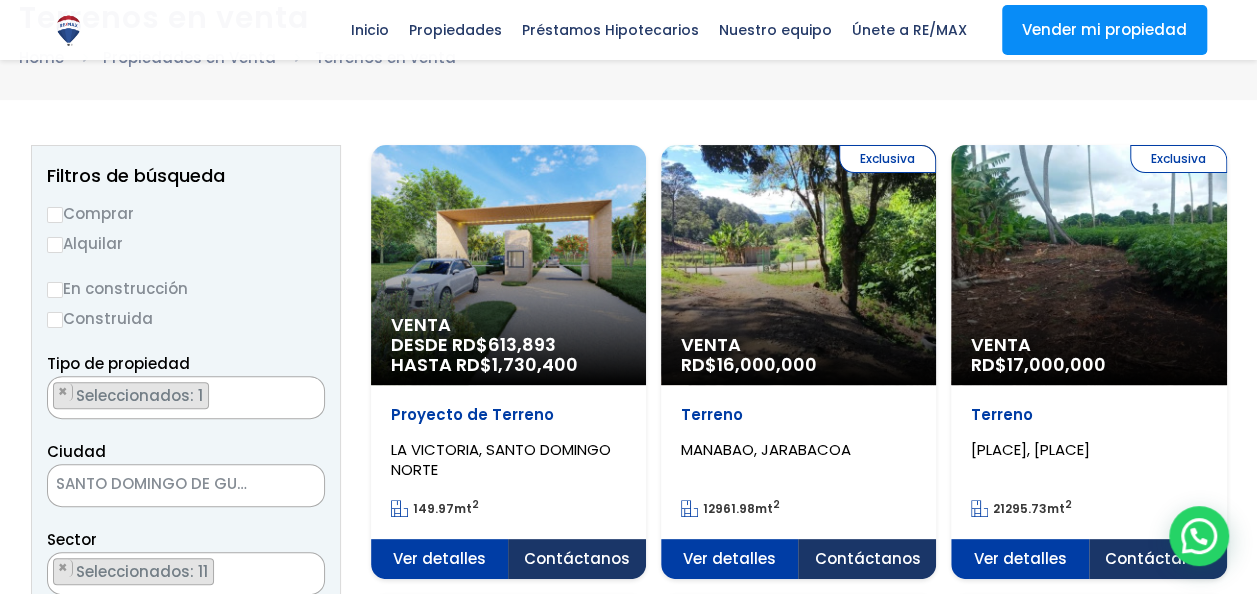 scroll, scrollTop: 125, scrollLeft: 0, axis: vertical 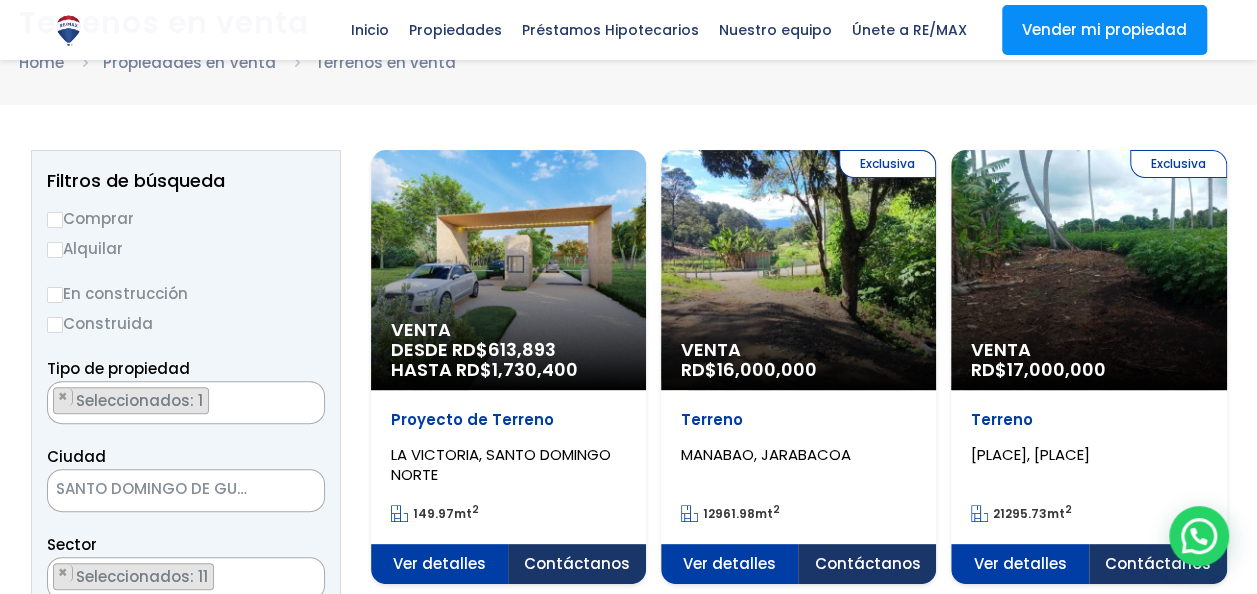 click on "Comprar" at bounding box center [55, 220] 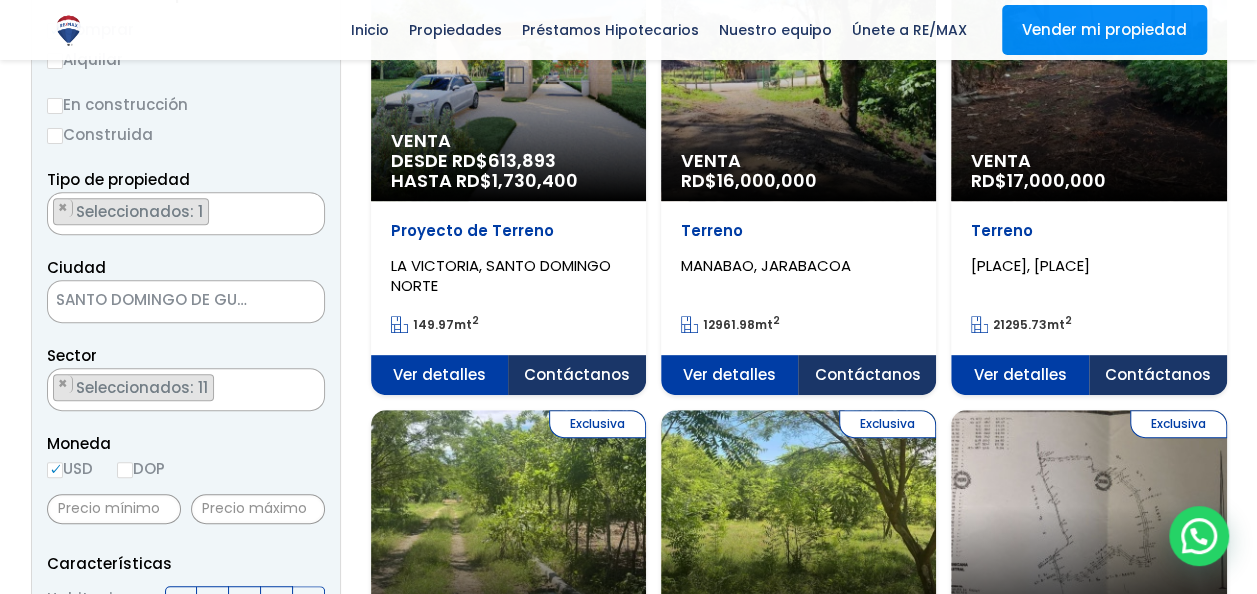 scroll, scrollTop: 244, scrollLeft: 0, axis: vertical 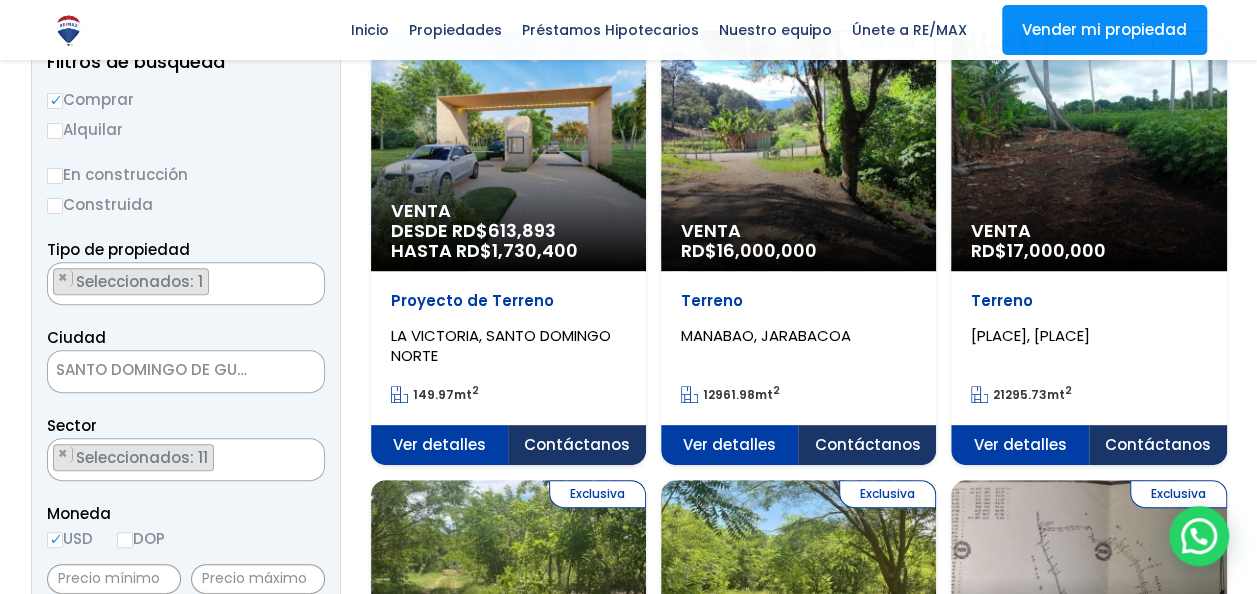 click on "Construida" at bounding box center (186, 204) 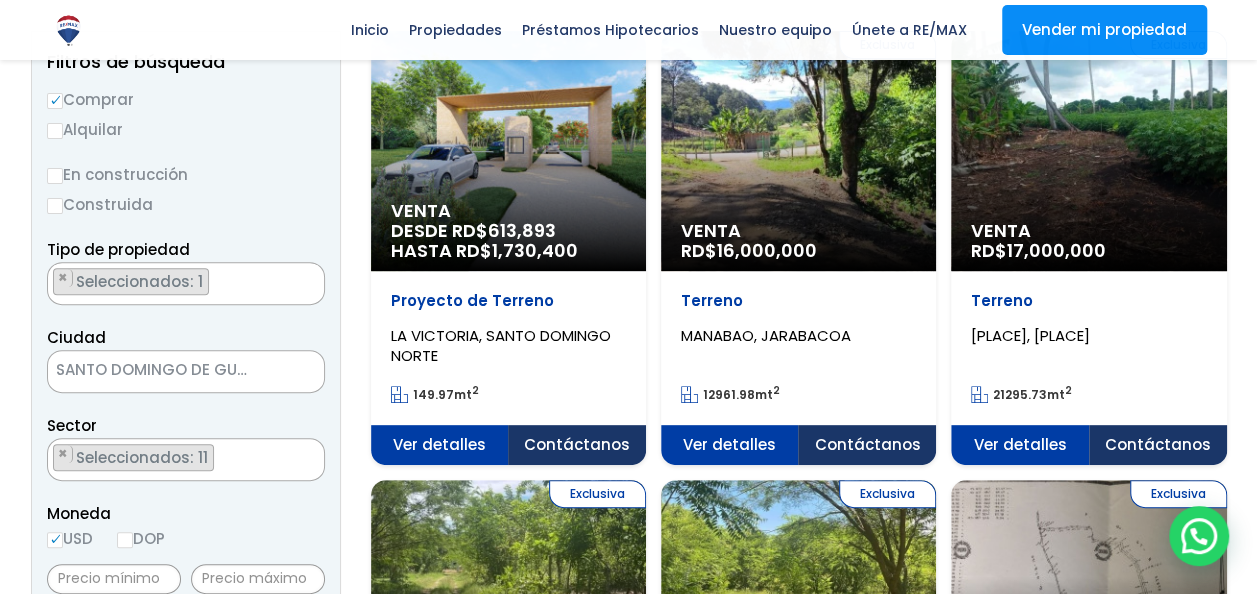 click on "Construida" at bounding box center (0, 0) 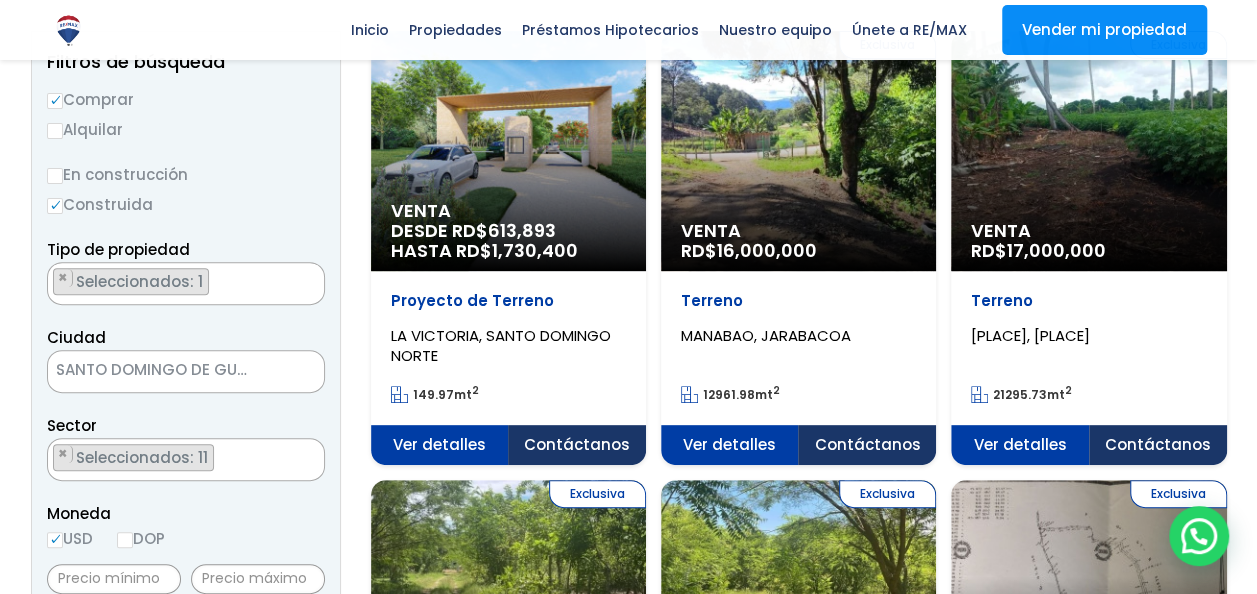 click on "Construida" at bounding box center [55, 206] 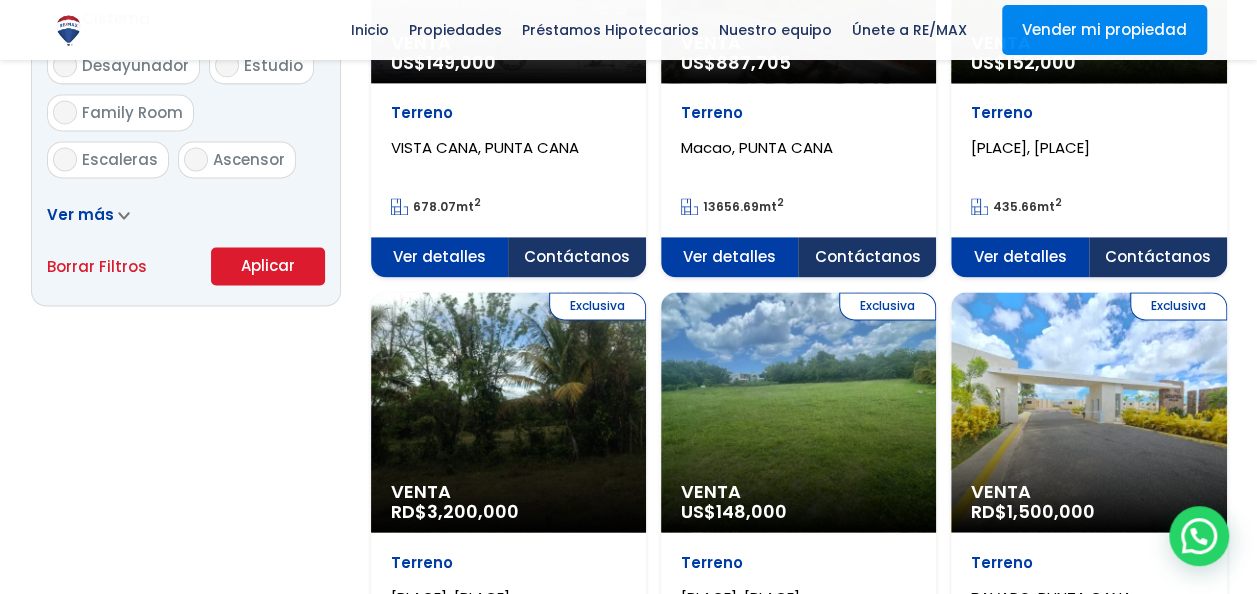 scroll, scrollTop: 1366, scrollLeft: 0, axis: vertical 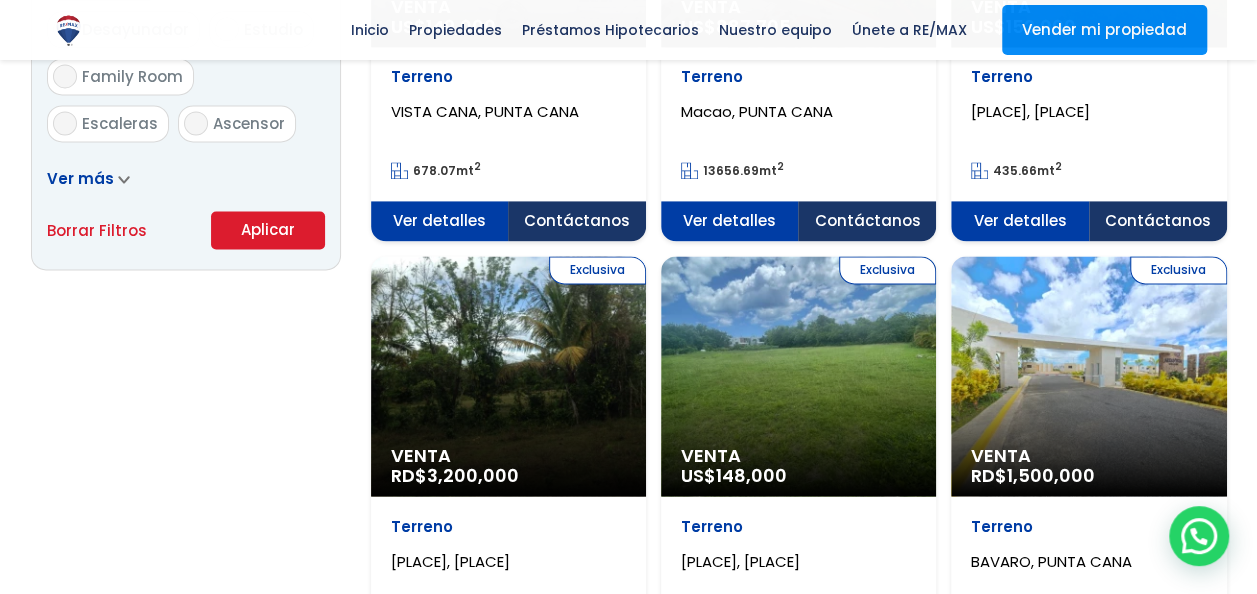 click on "Aplicar" at bounding box center (268, 230) 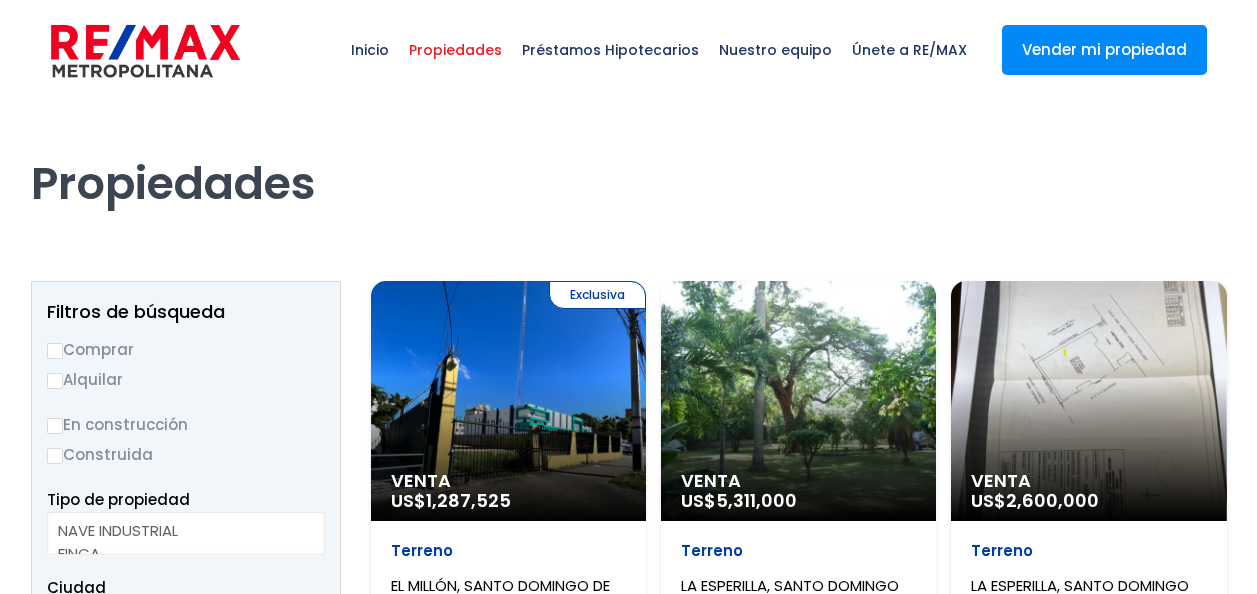 scroll, scrollTop: 0, scrollLeft: 0, axis: both 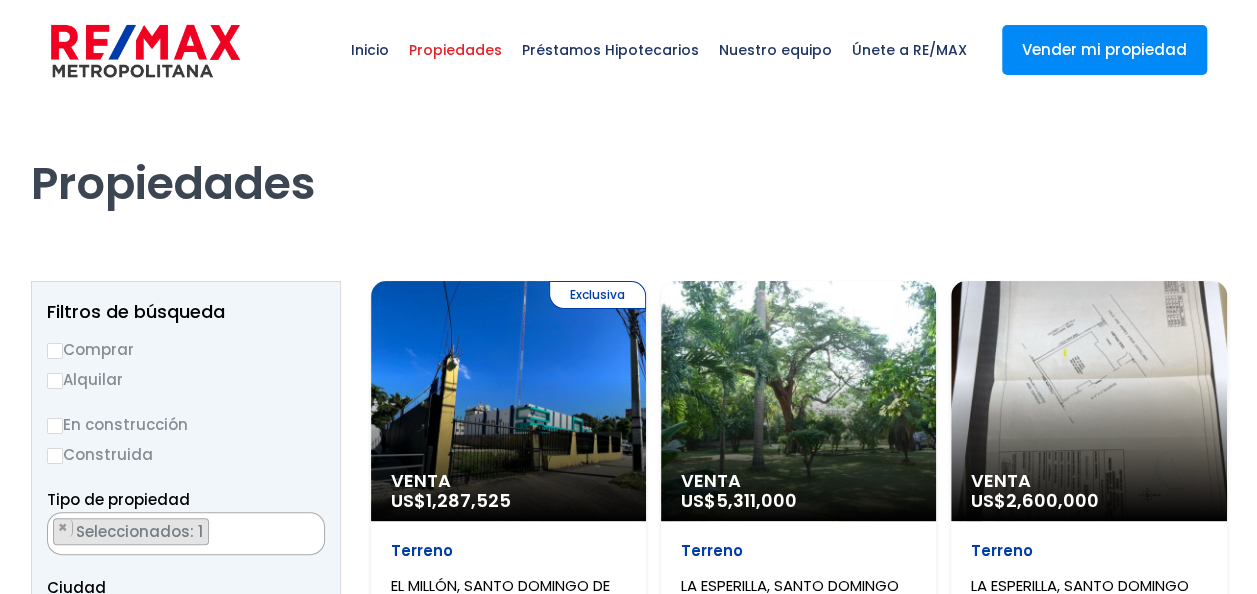 select on "225" 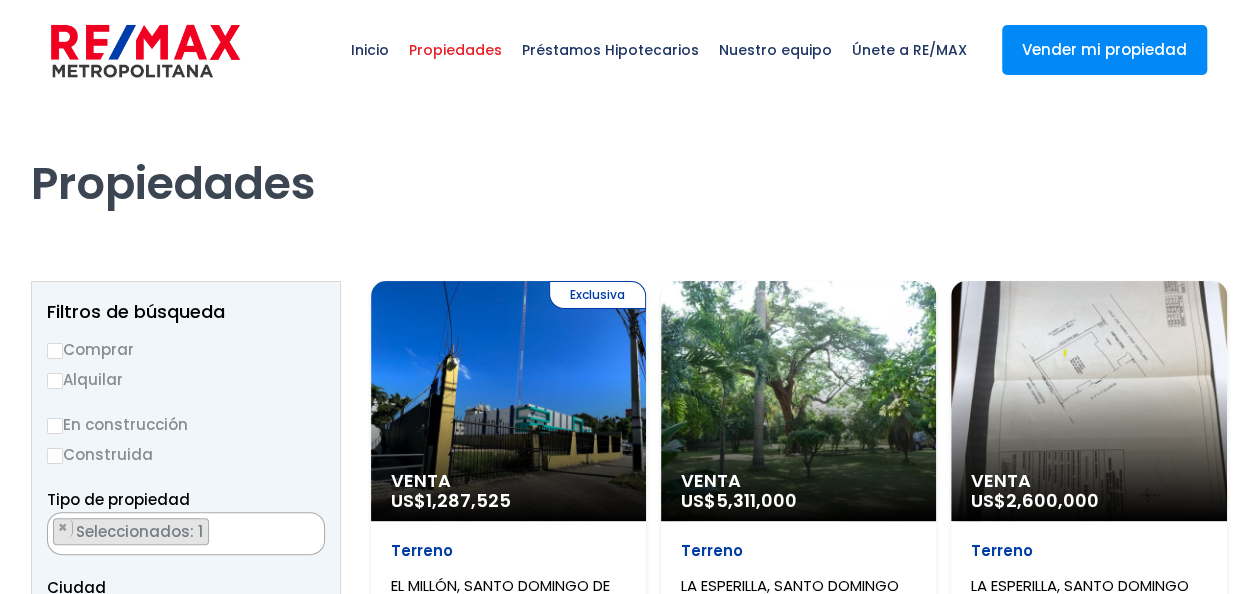 scroll, scrollTop: 3128, scrollLeft: 0, axis: vertical 